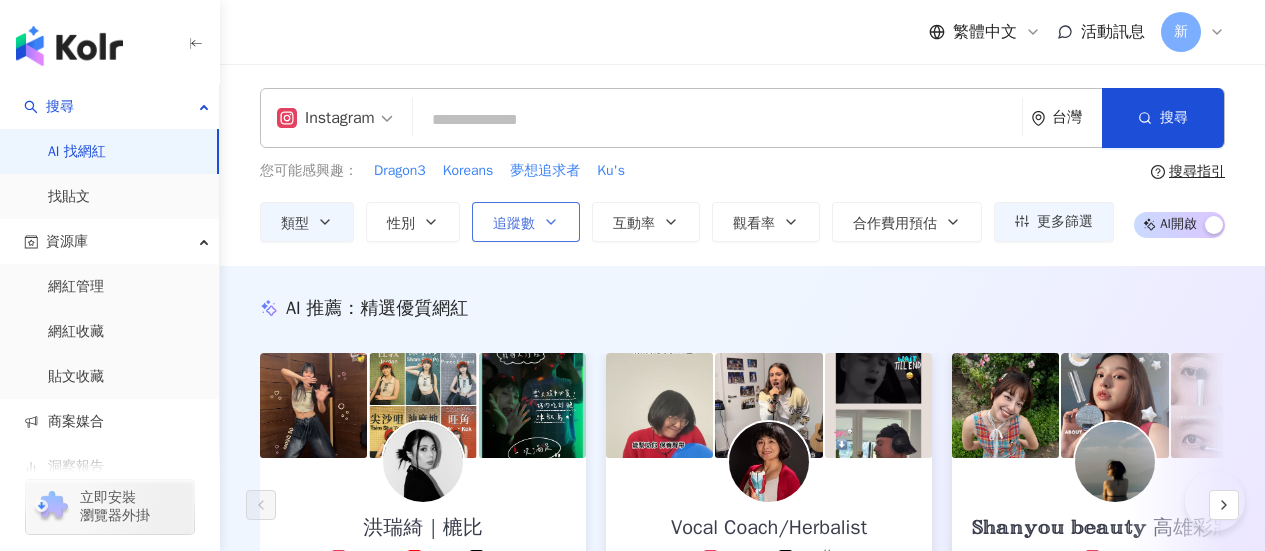 scroll, scrollTop: 0, scrollLeft: 0, axis: both 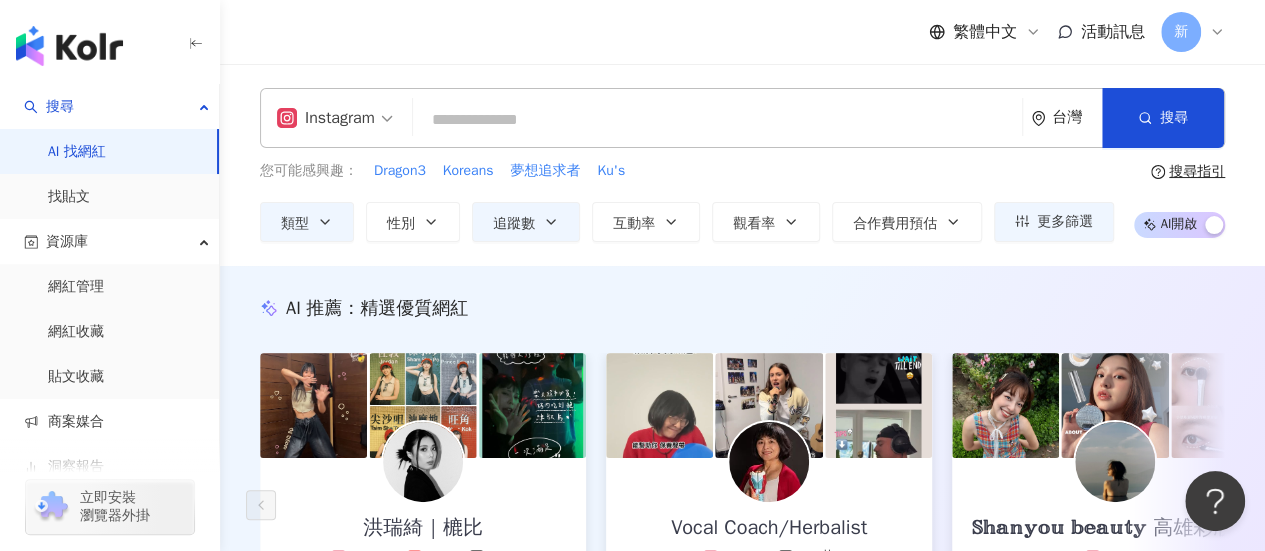 click on "Instagram" at bounding box center [326, 118] 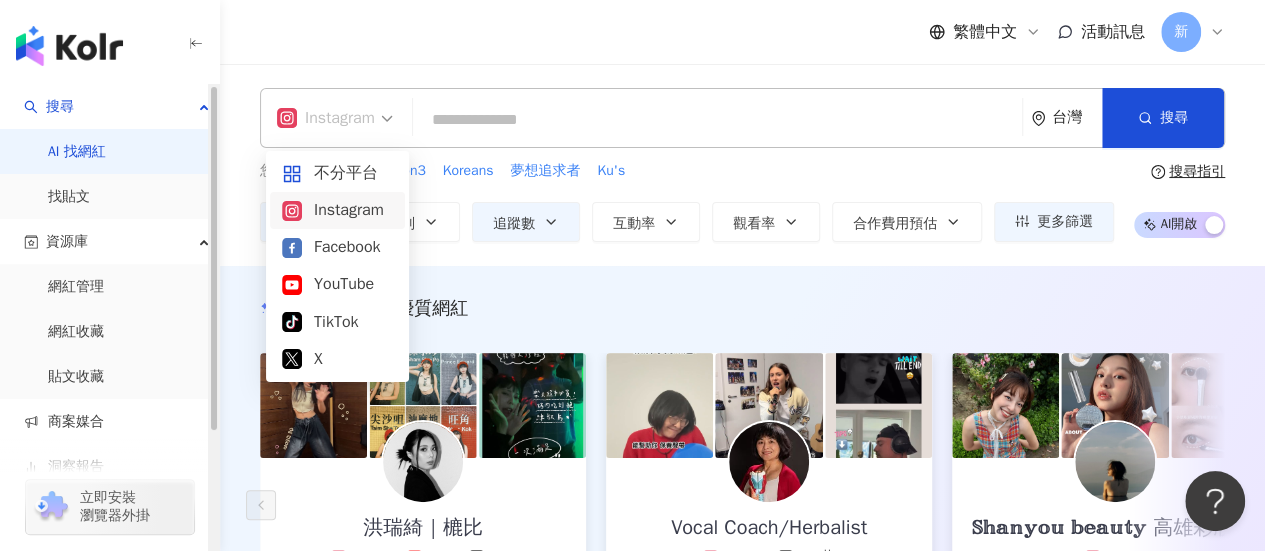 click on "AI 找網紅" at bounding box center (77, 152) 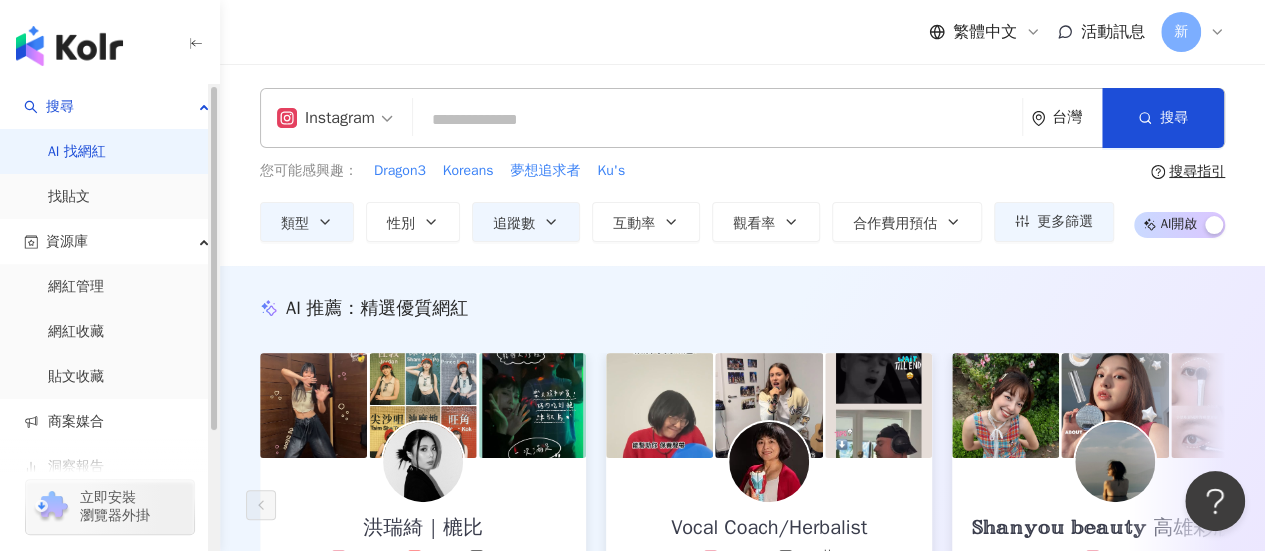 click on "AI 找網紅" at bounding box center [77, 152] 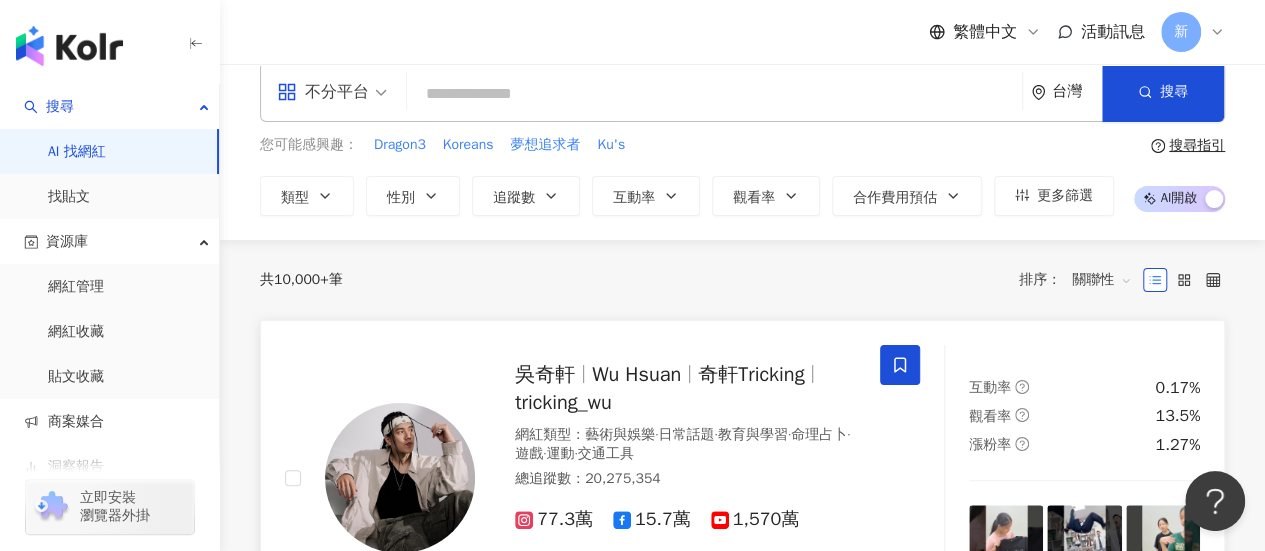 scroll, scrollTop: 0, scrollLeft: 0, axis: both 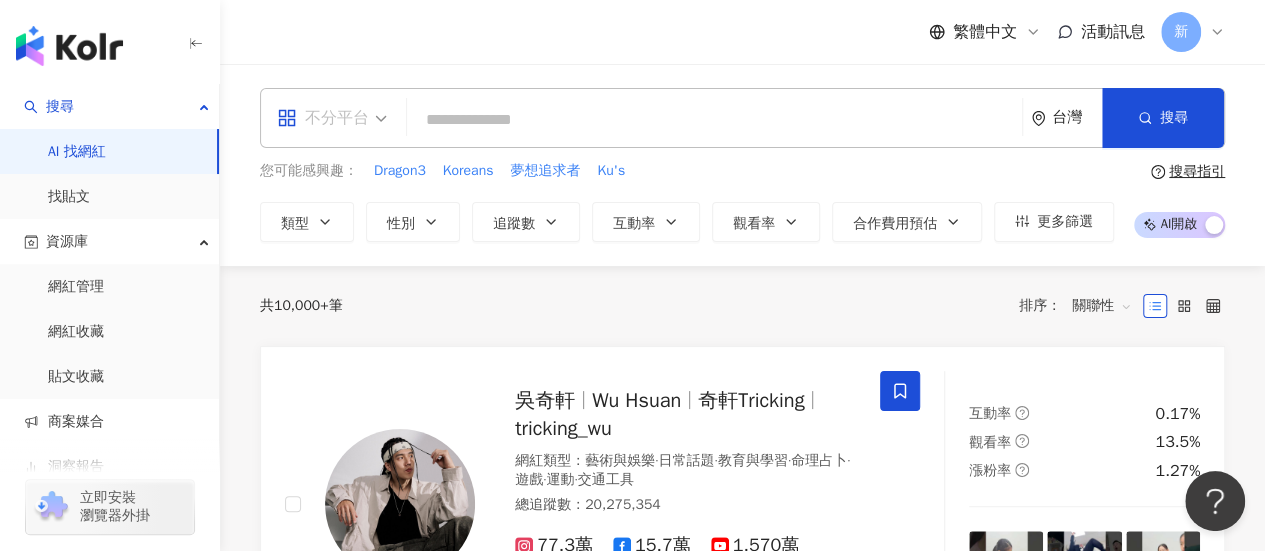 click on "不分平台" at bounding box center (323, 118) 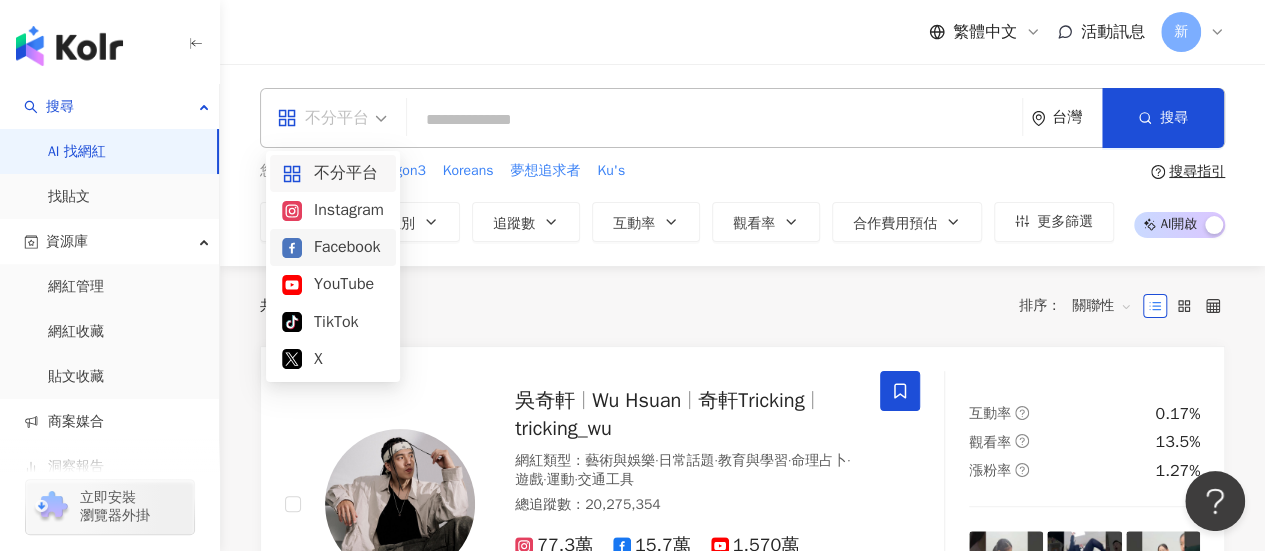 click on "Facebook" at bounding box center [333, 247] 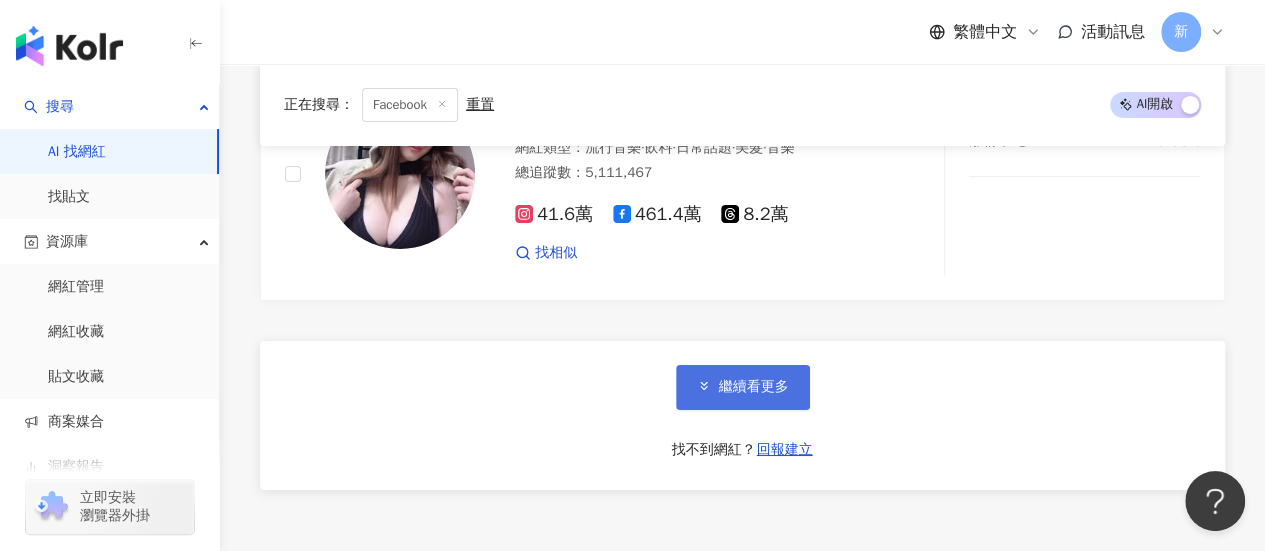 scroll, scrollTop: 3500, scrollLeft: 0, axis: vertical 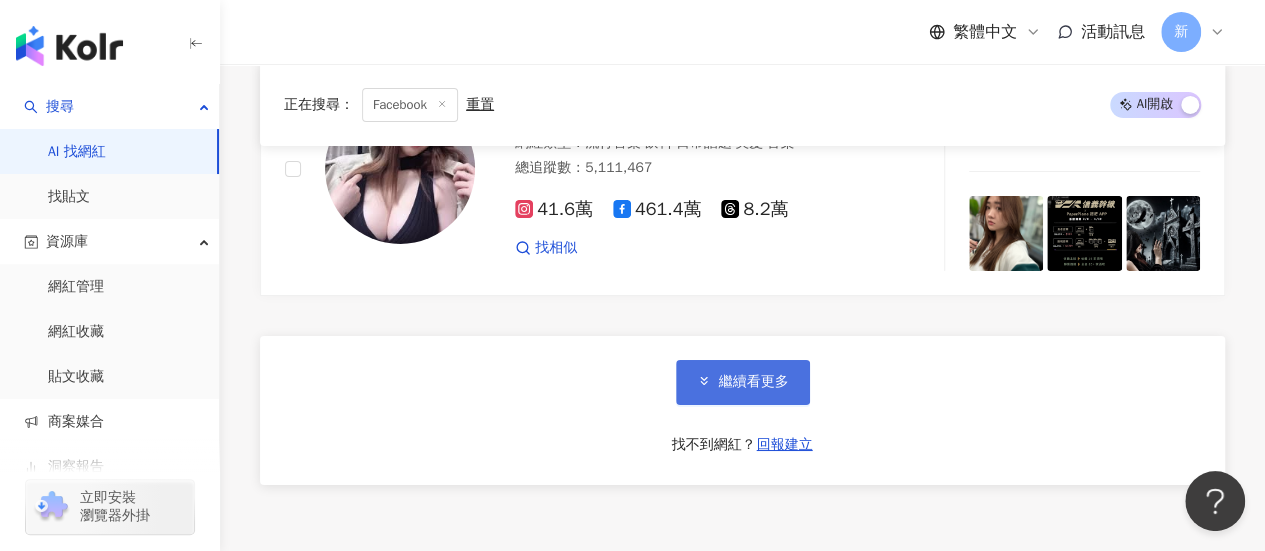 click on "繼續看更多" at bounding box center [754, 382] 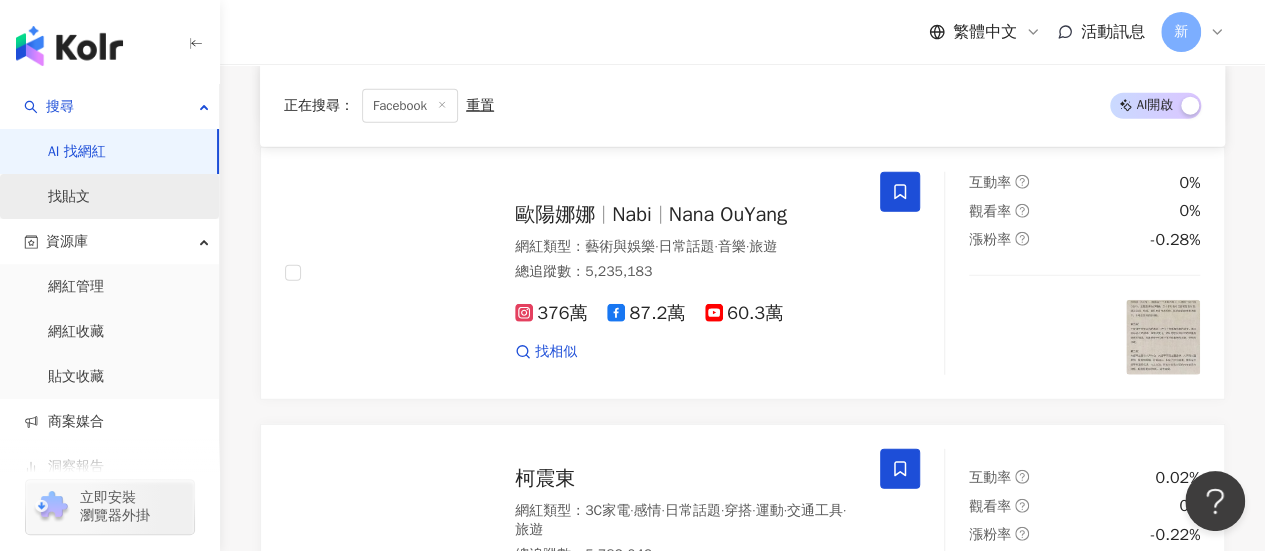 scroll, scrollTop: 6000, scrollLeft: 0, axis: vertical 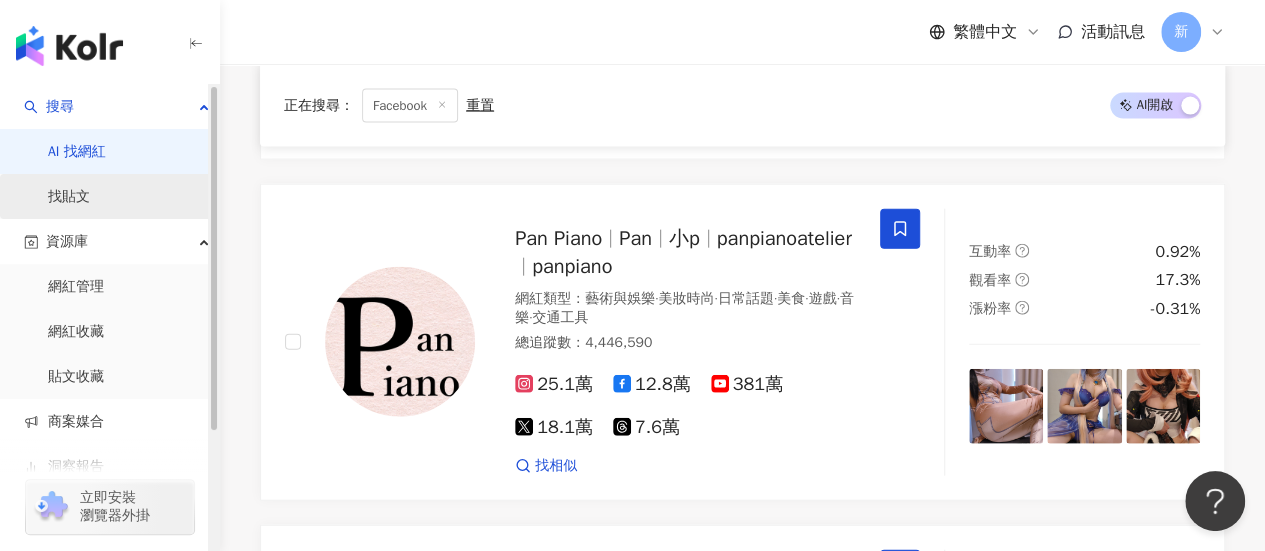 click on "找貼文" at bounding box center [69, 197] 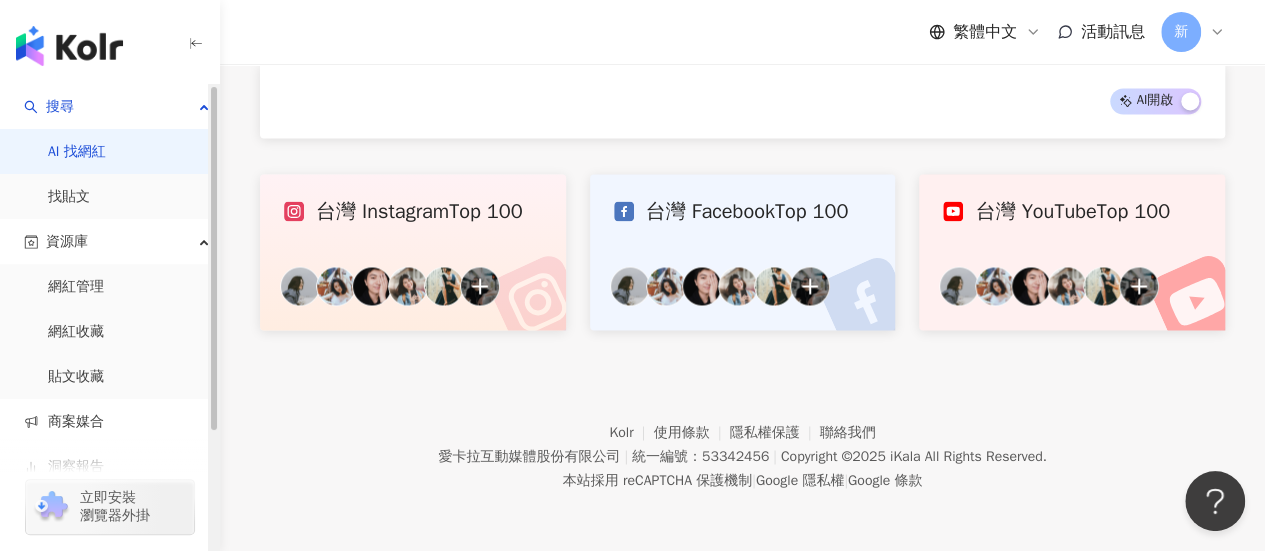 scroll, scrollTop: 0, scrollLeft: 0, axis: both 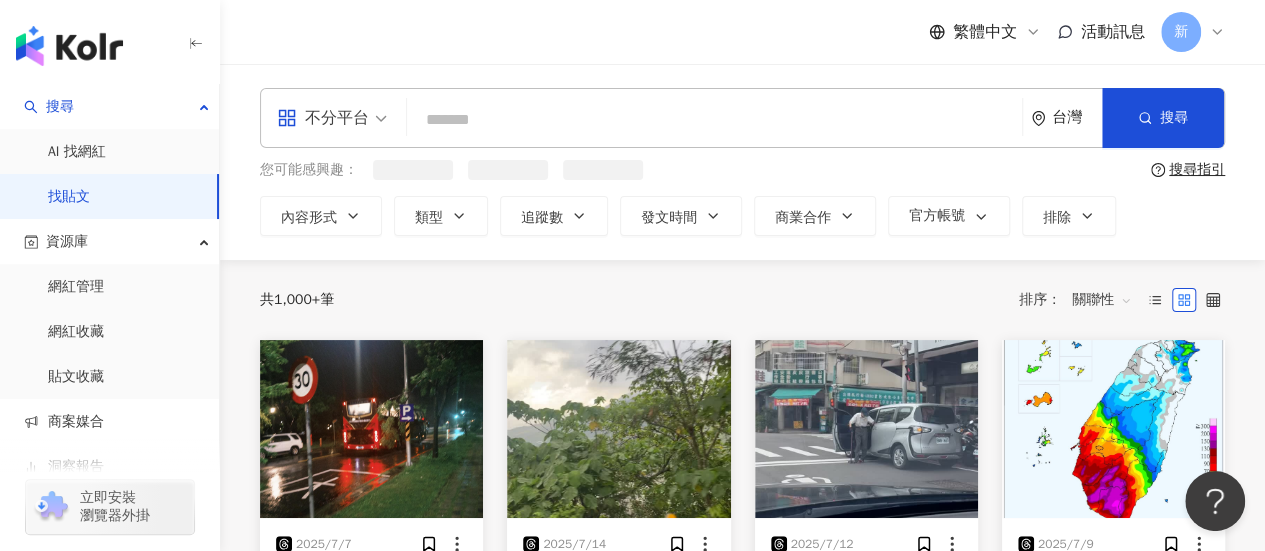 click on "不分平台" at bounding box center [332, 118] 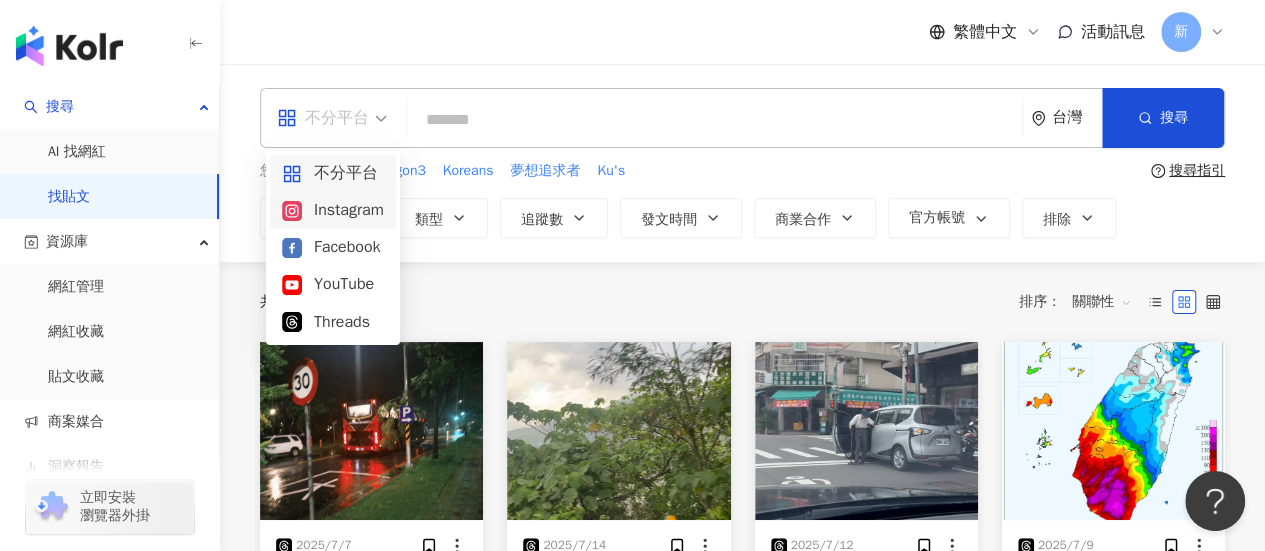 click on "Instagram" at bounding box center (333, 210) 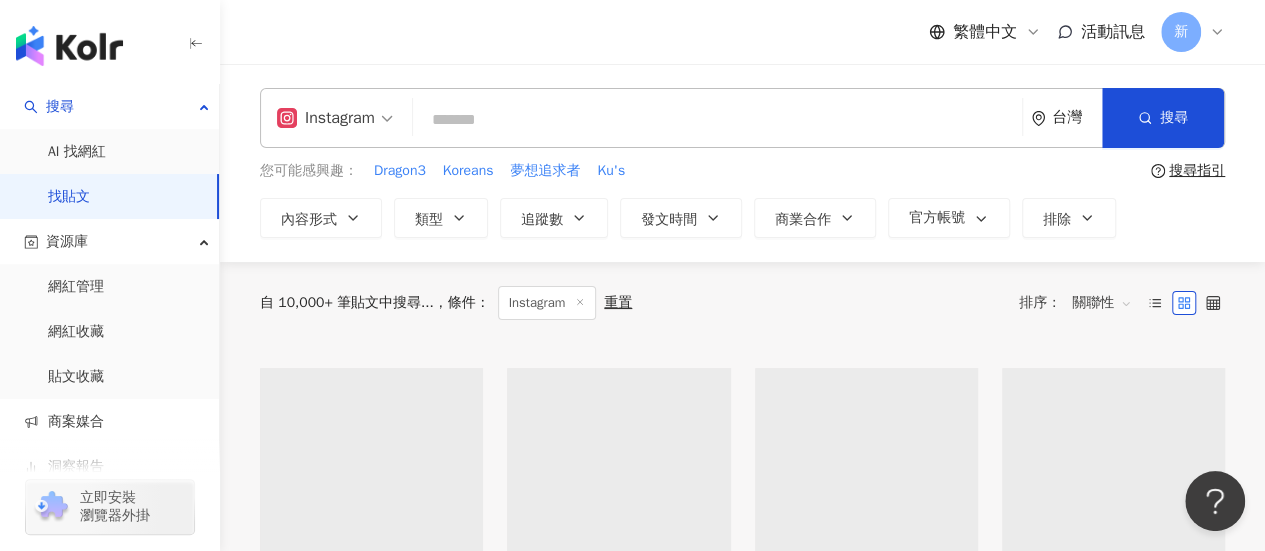 click at bounding box center [717, 119] 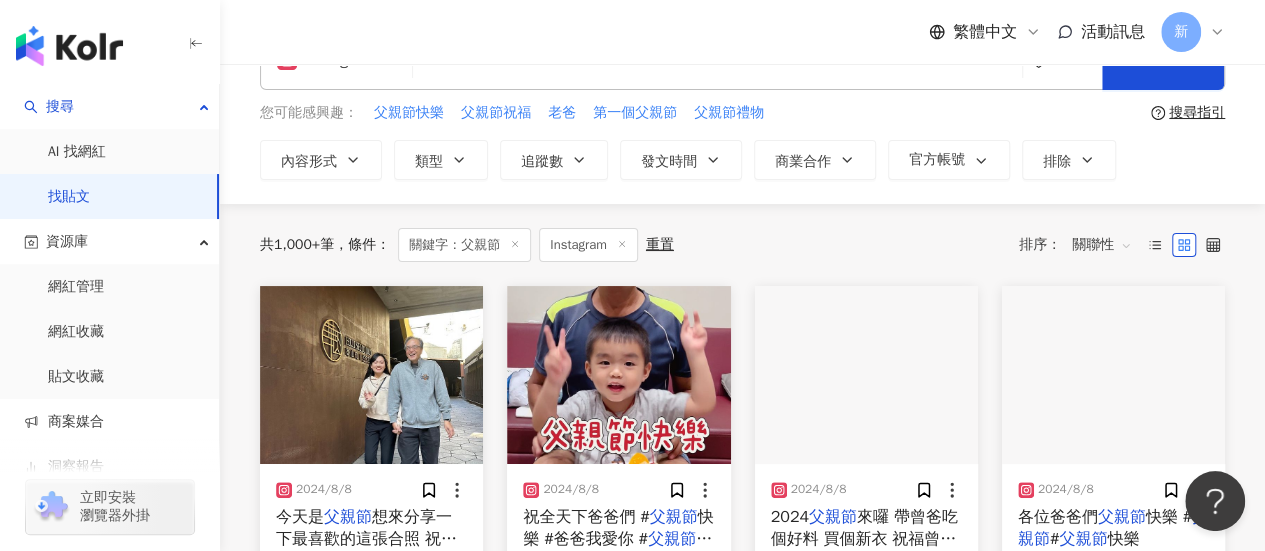 scroll, scrollTop: 100, scrollLeft: 0, axis: vertical 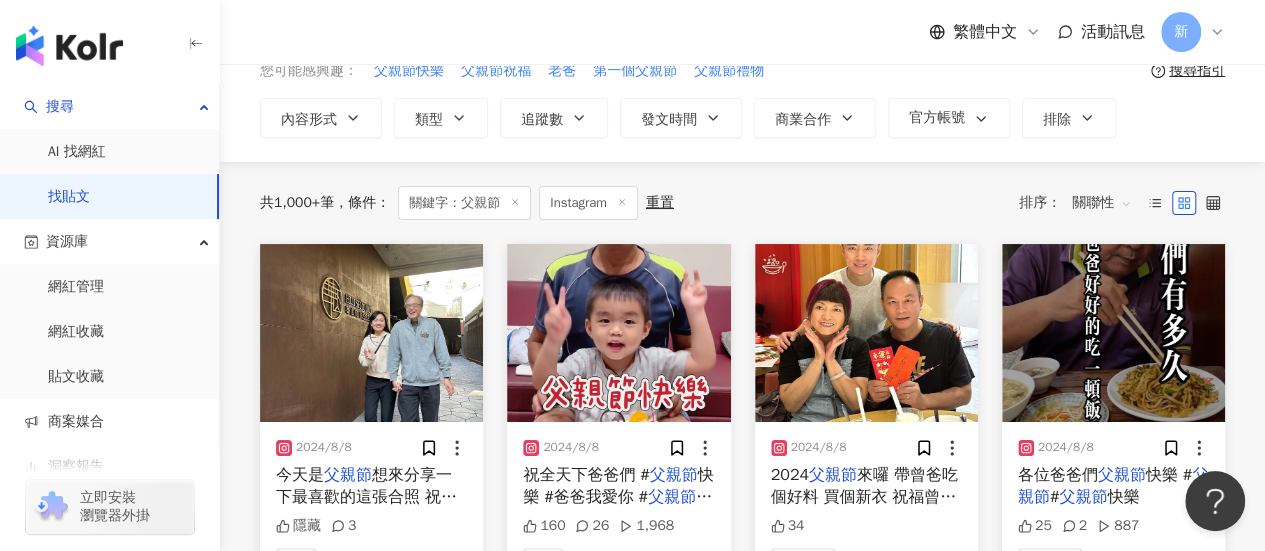 click on "祝全天下爸爸們
#" at bounding box center [586, 475] 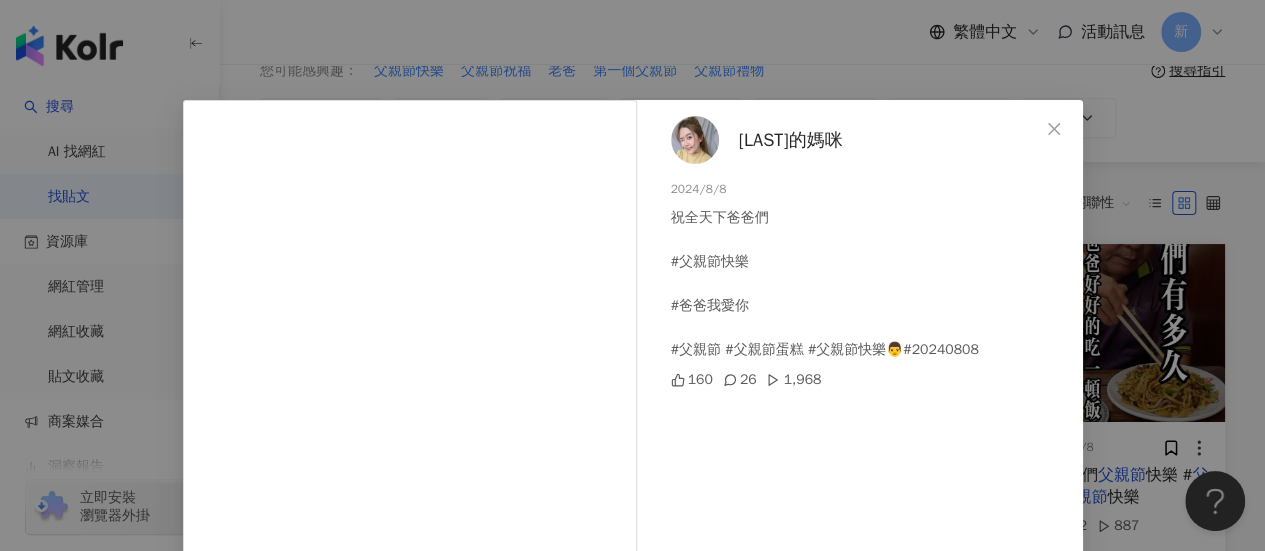 click on "Luka的媽咪 2024/8/8 祝全天下爸爸們
#父親節快樂
#爸爸我愛你
#父親節 #父親節蛋糕 #父親節快樂👨#20240808 160 26 1,968 查看原始貼文" at bounding box center (632, 275) 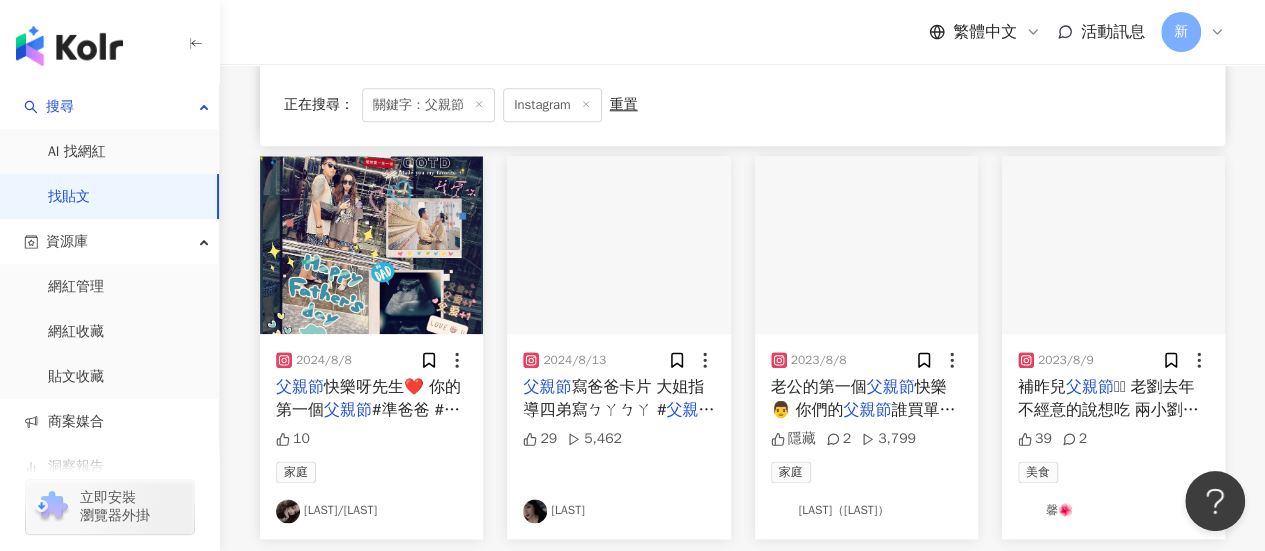scroll, scrollTop: 1100, scrollLeft: 0, axis: vertical 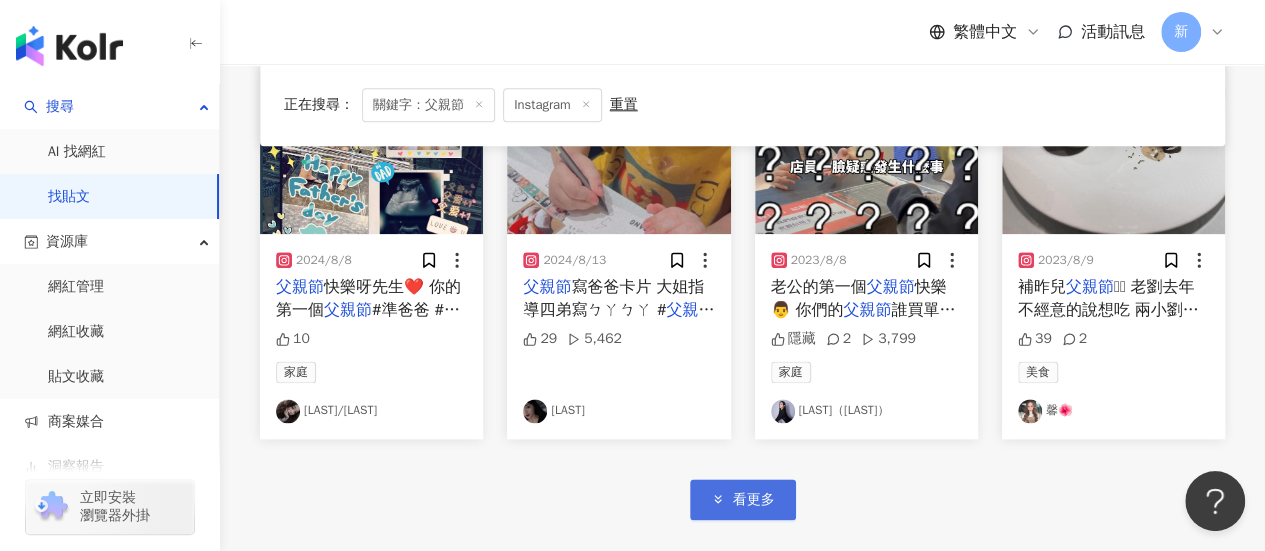 click on "看更多" at bounding box center [754, 500] 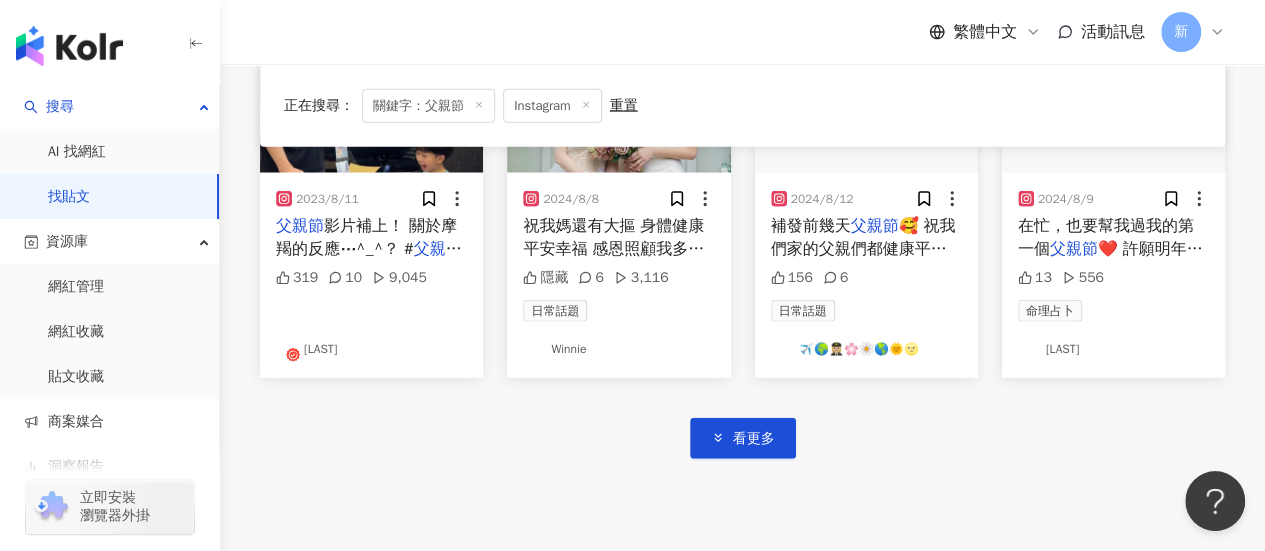 scroll, scrollTop: 2500, scrollLeft: 0, axis: vertical 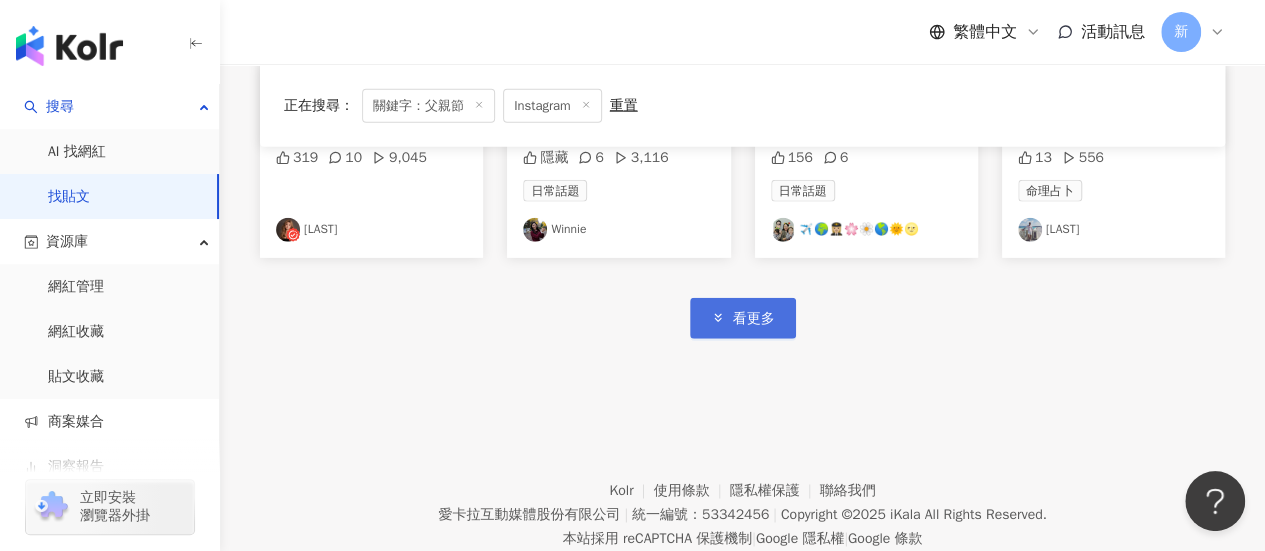 click on "看更多" at bounding box center (754, 319) 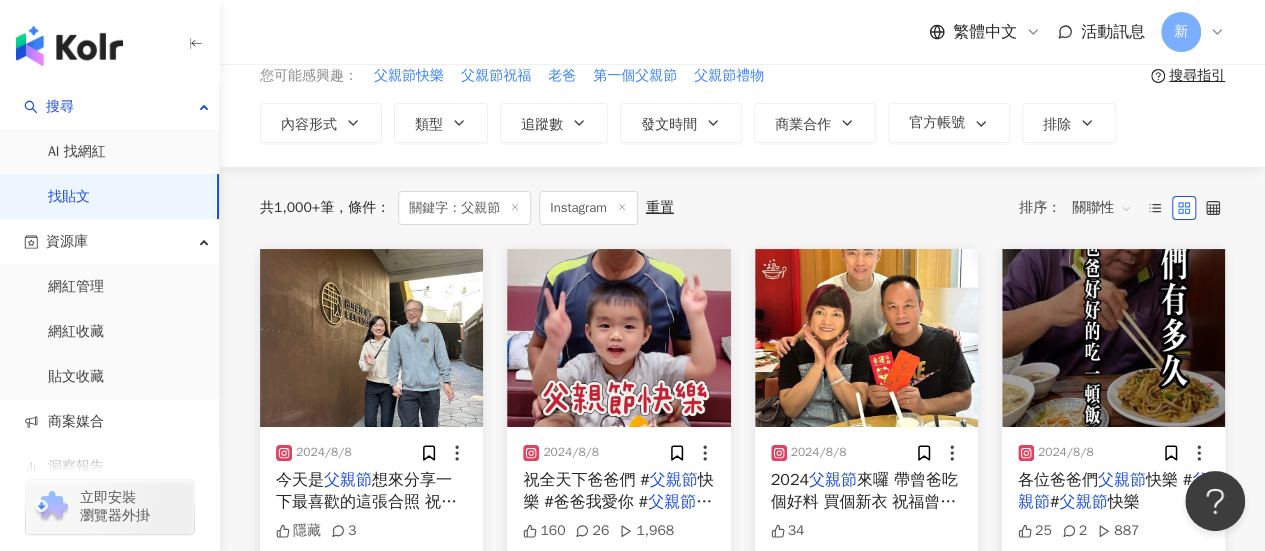 scroll, scrollTop: 0, scrollLeft: 0, axis: both 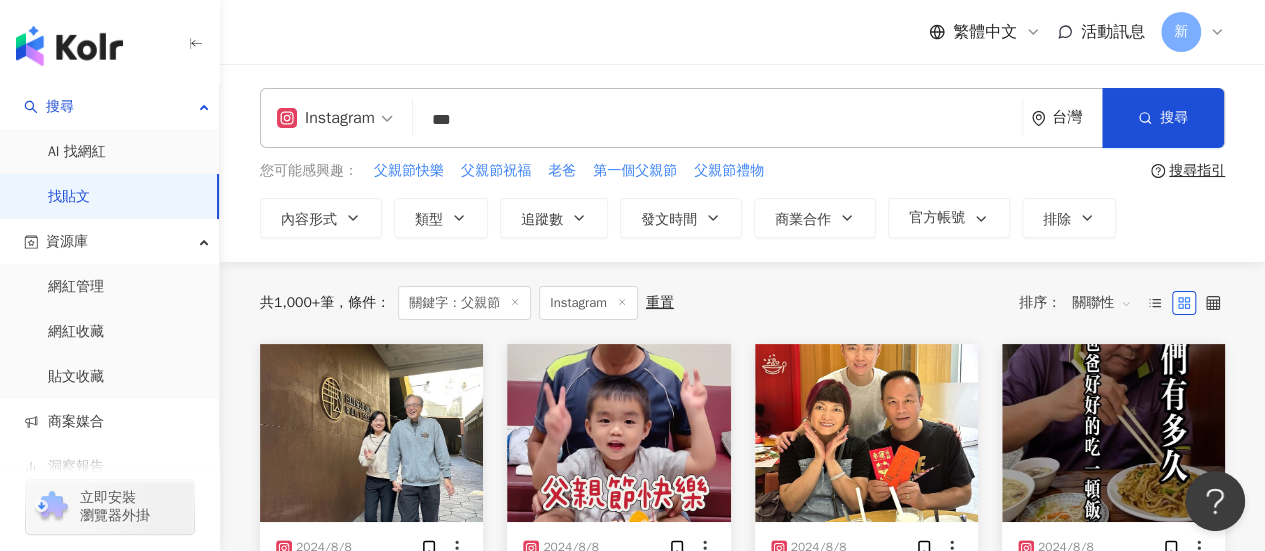 click on "***" at bounding box center [717, 119] 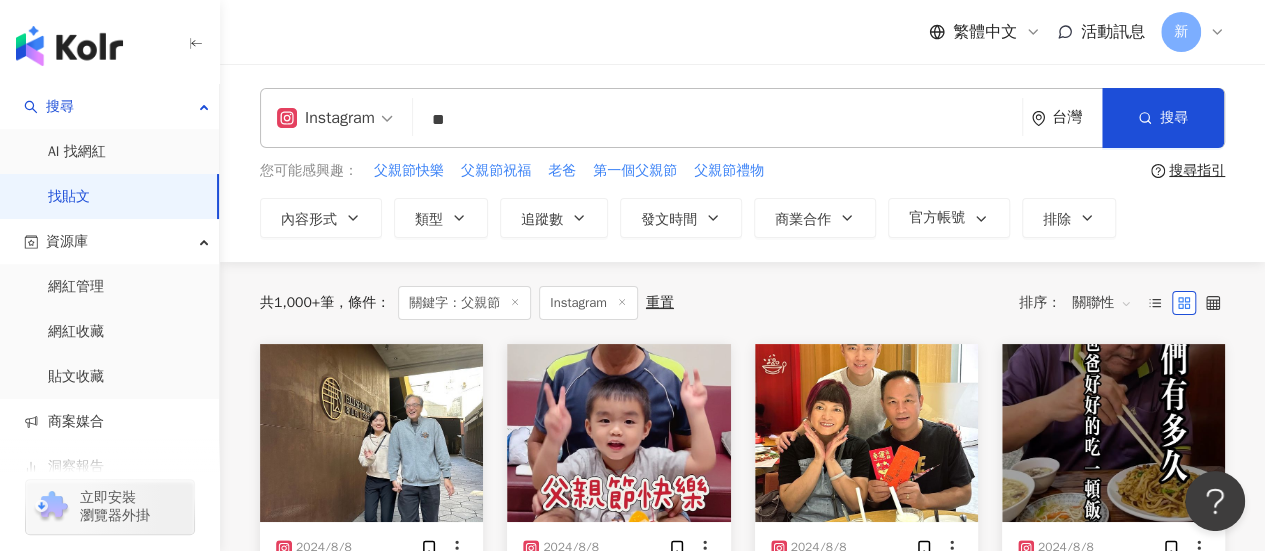 type on "*" 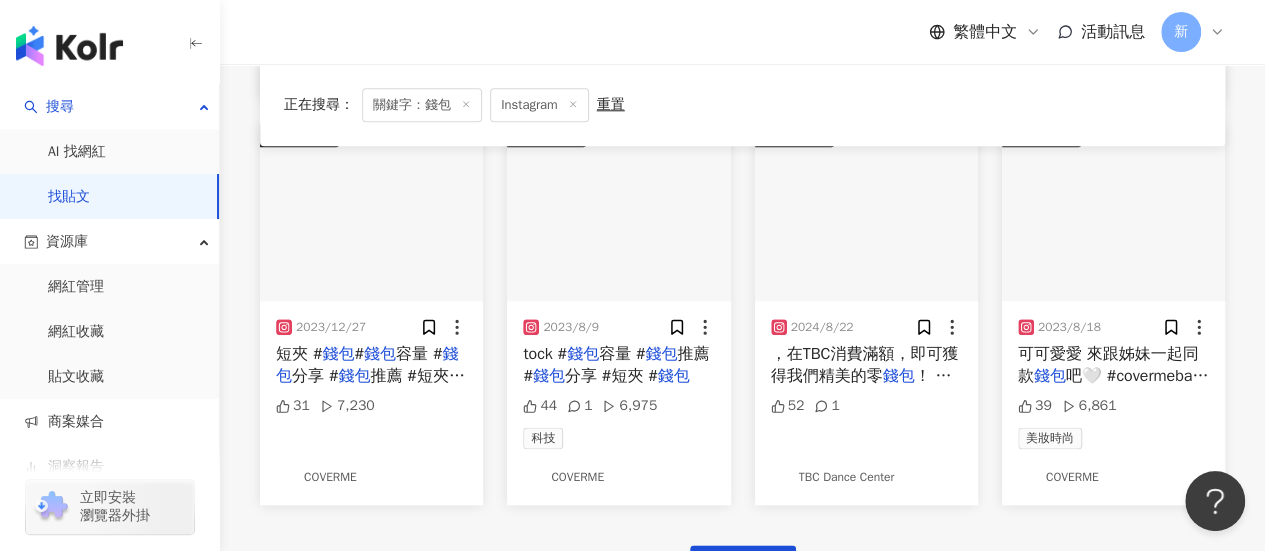 scroll, scrollTop: 1200, scrollLeft: 0, axis: vertical 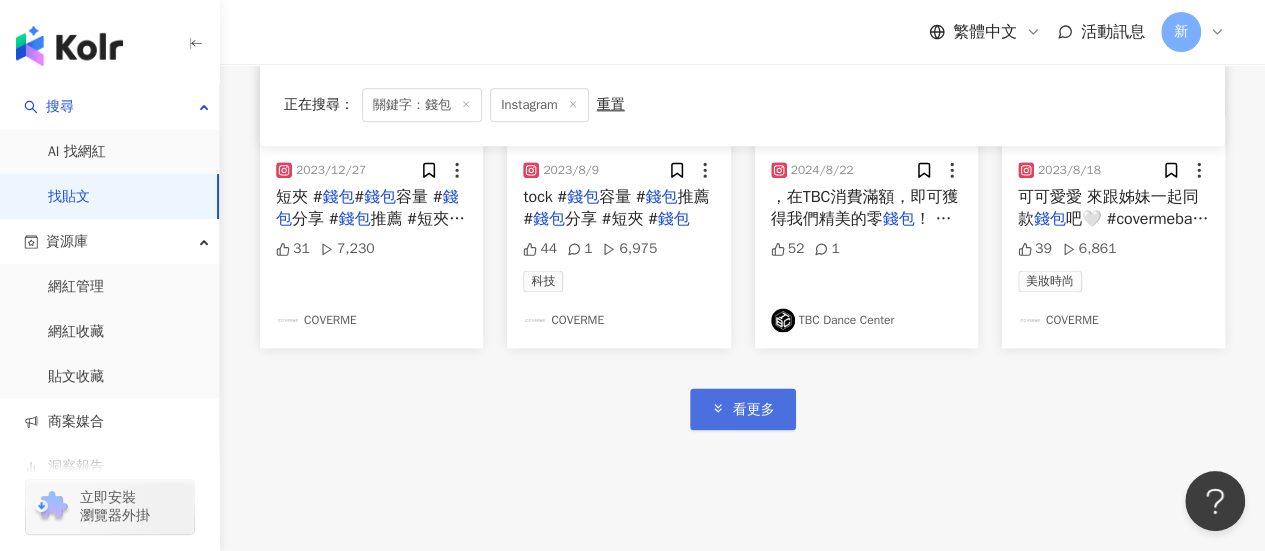 click on "看更多" at bounding box center [754, 410] 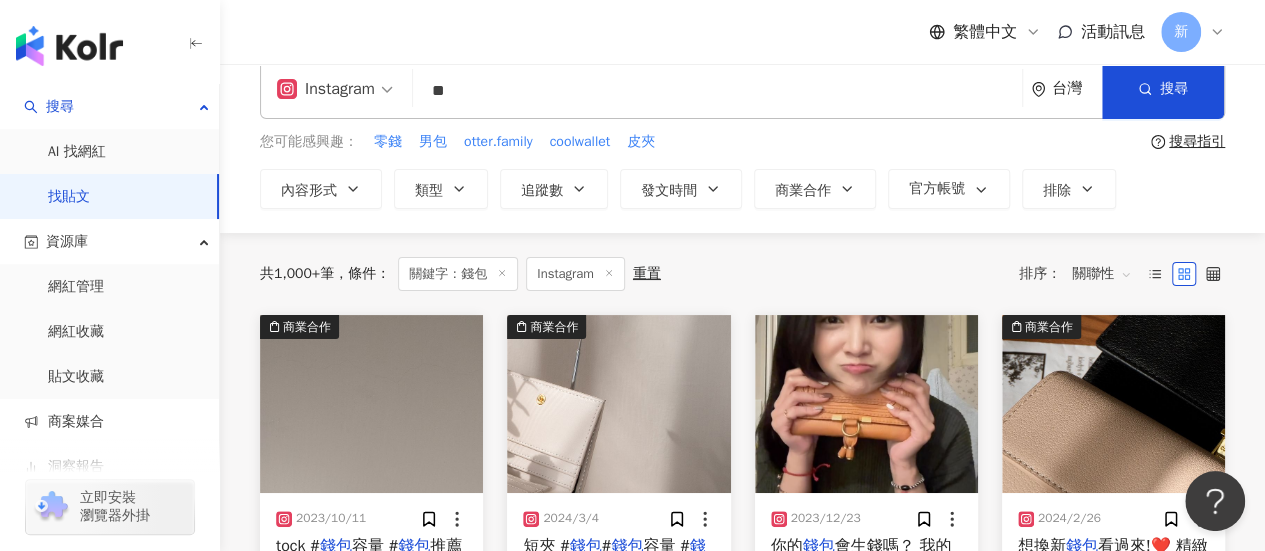 scroll, scrollTop: 0, scrollLeft: 0, axis: both 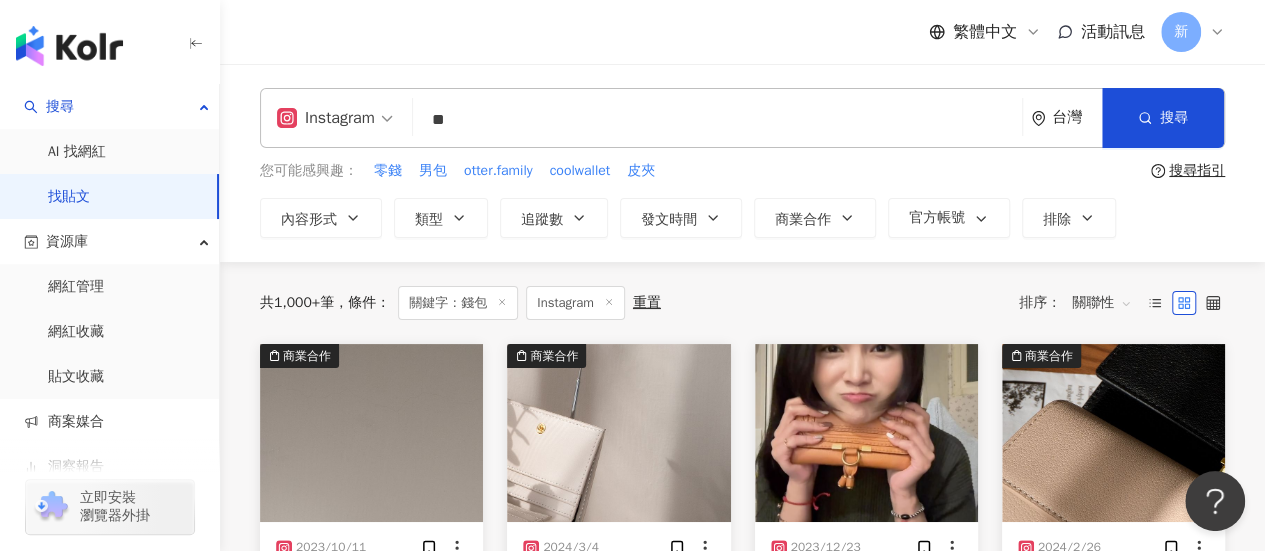 click on "**" at bounding box center (717, 119) 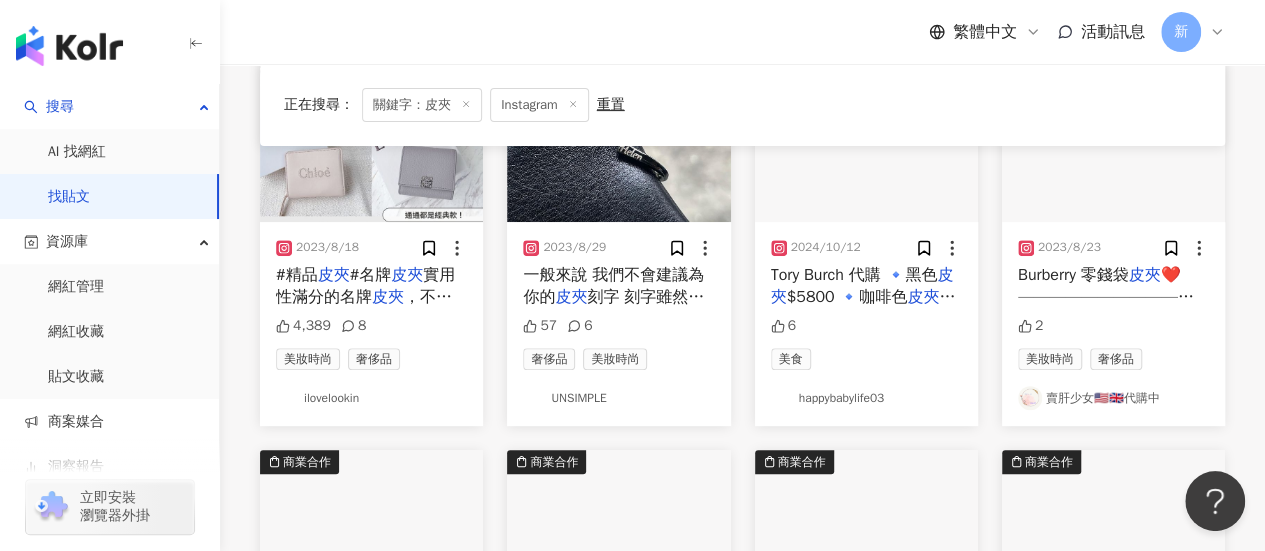 scroll, scrollTop: 600, scrollLeft: 0, axis: vertical 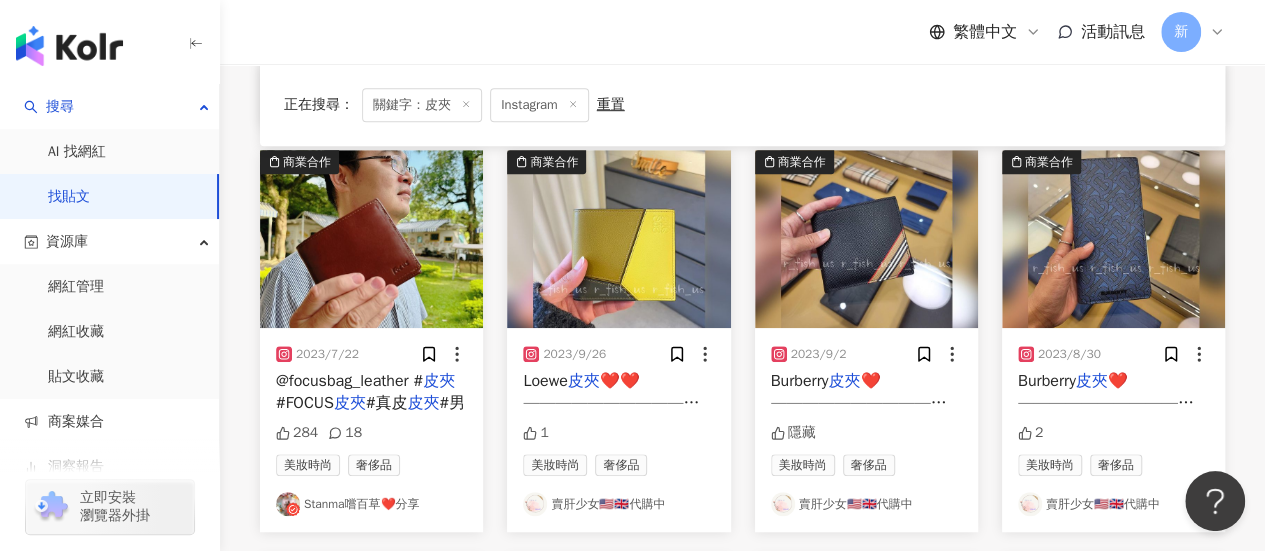 click on "@focusbag_leather
#" at bounding box center (349, 381) 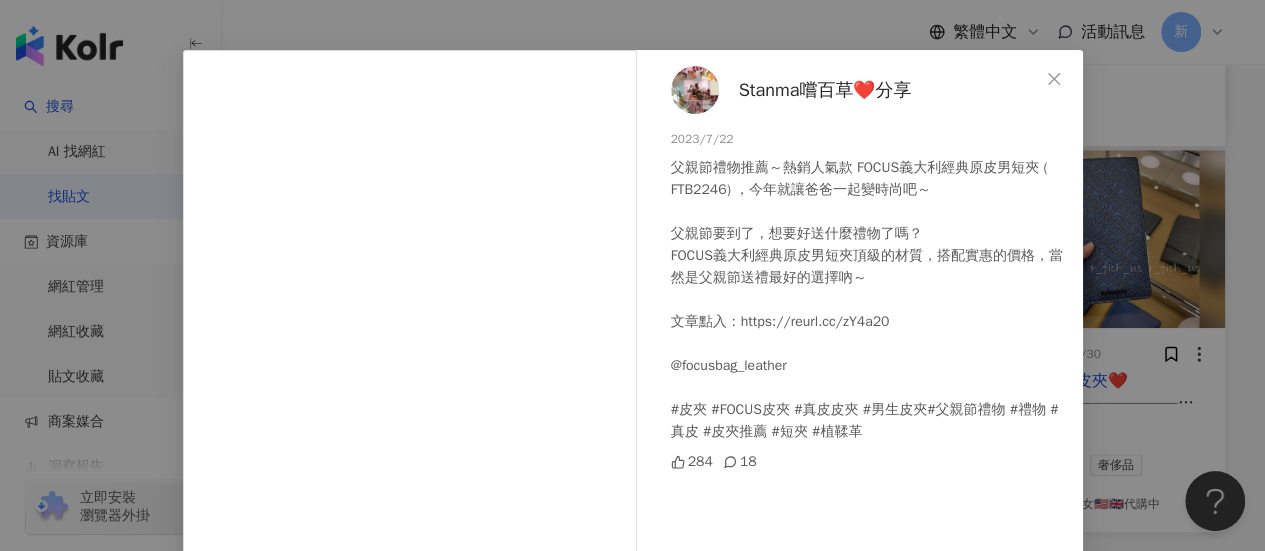 scroll, scrollTop: 46, scrollLeft: 0, axis: vertical 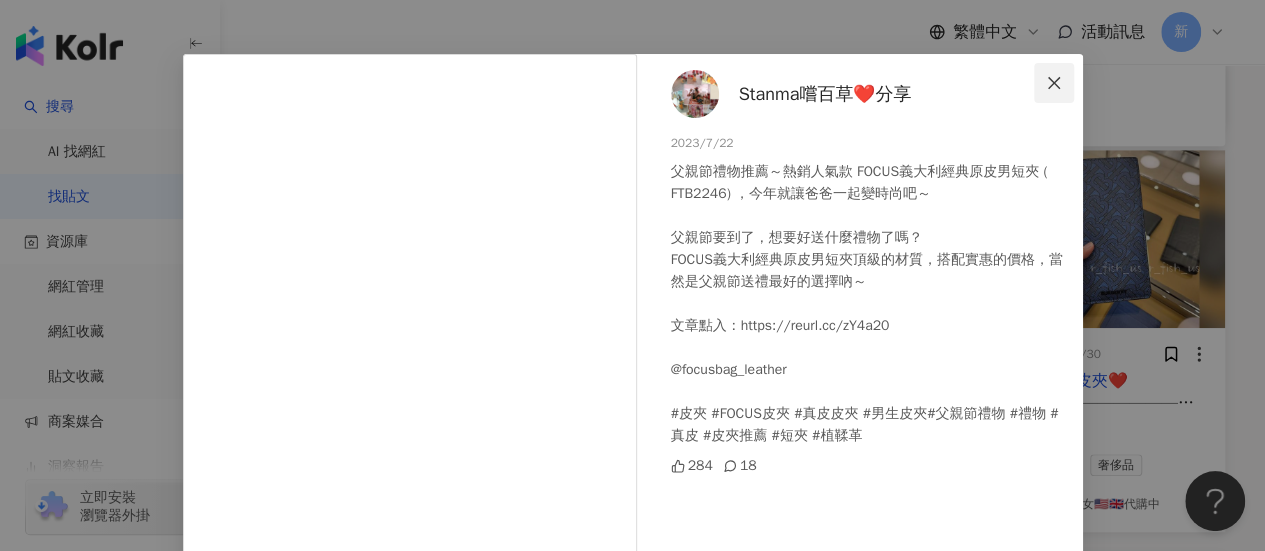 click at bounding box center [1054, 83] 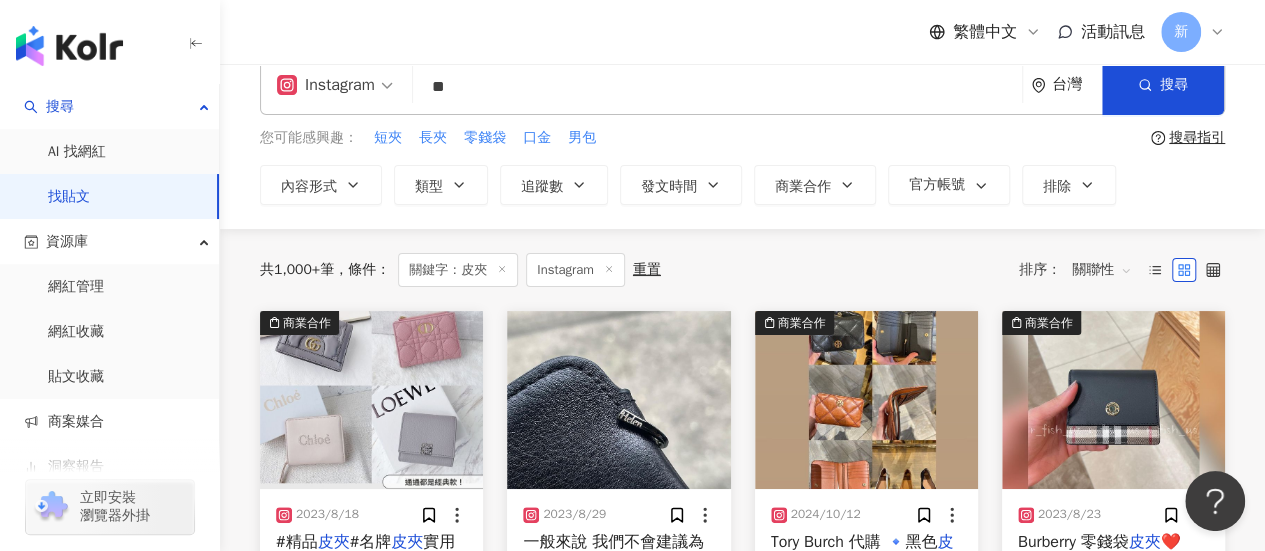 scroll, scrollTop: 0, scrollLeft: 0, axis: both 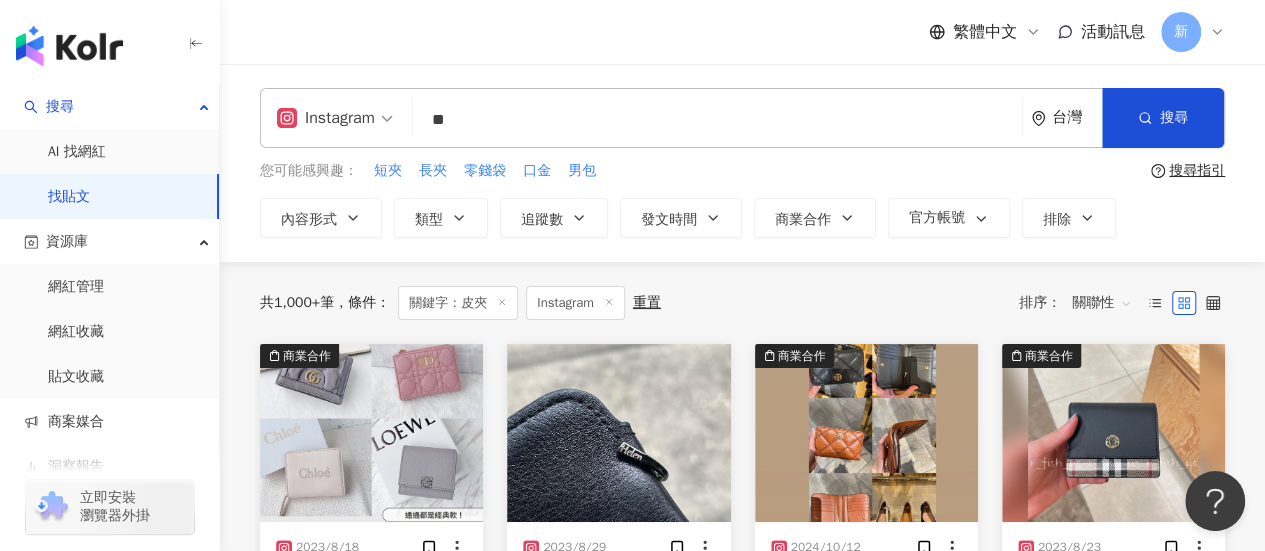 click on "**" at bounding box center (717, 119) 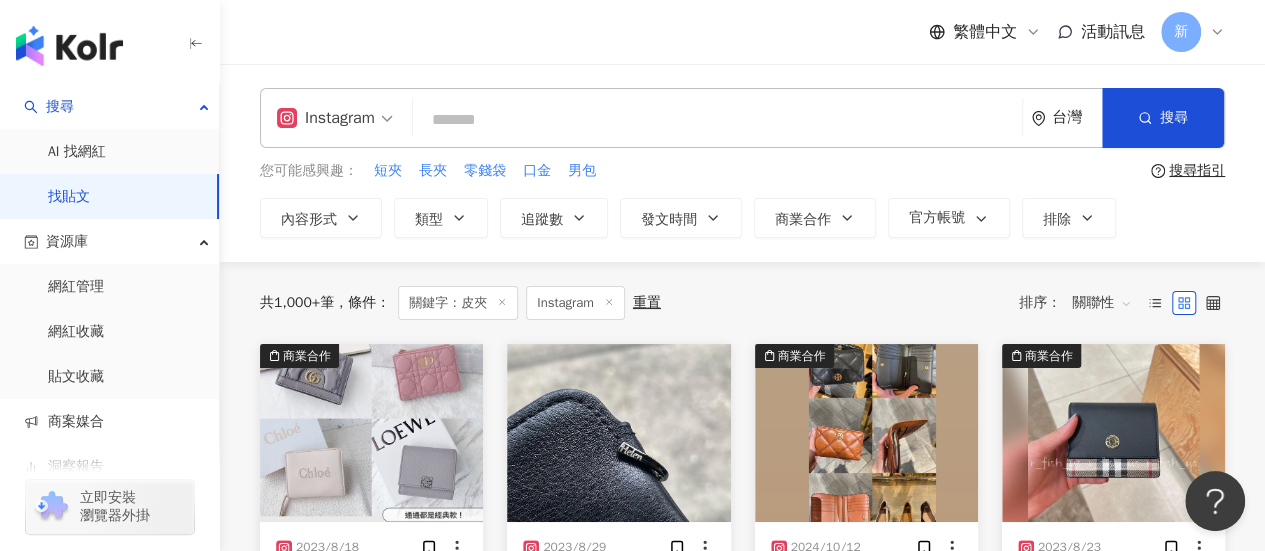 type on "*" 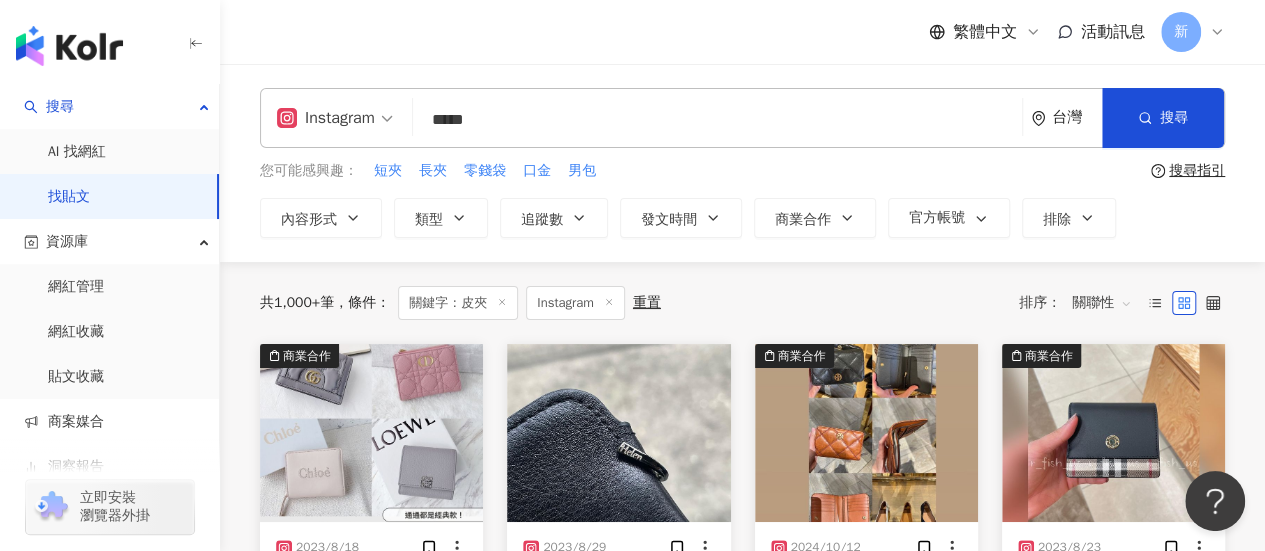 type on "*****" 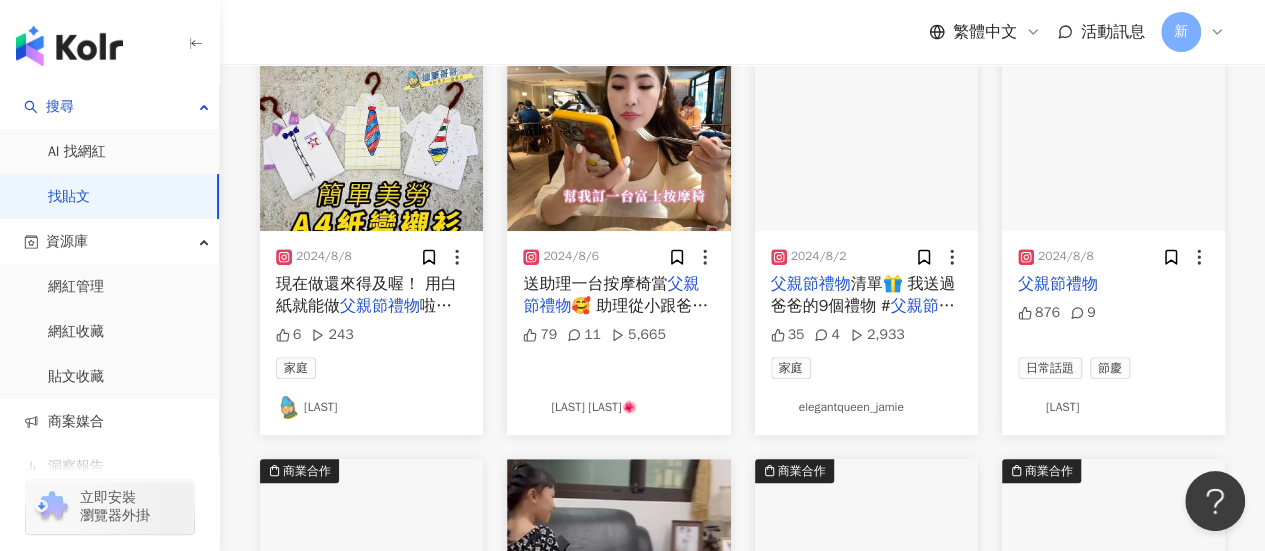 scroll, scrollTop: 100, scrollLeft: 0, axis: vertical 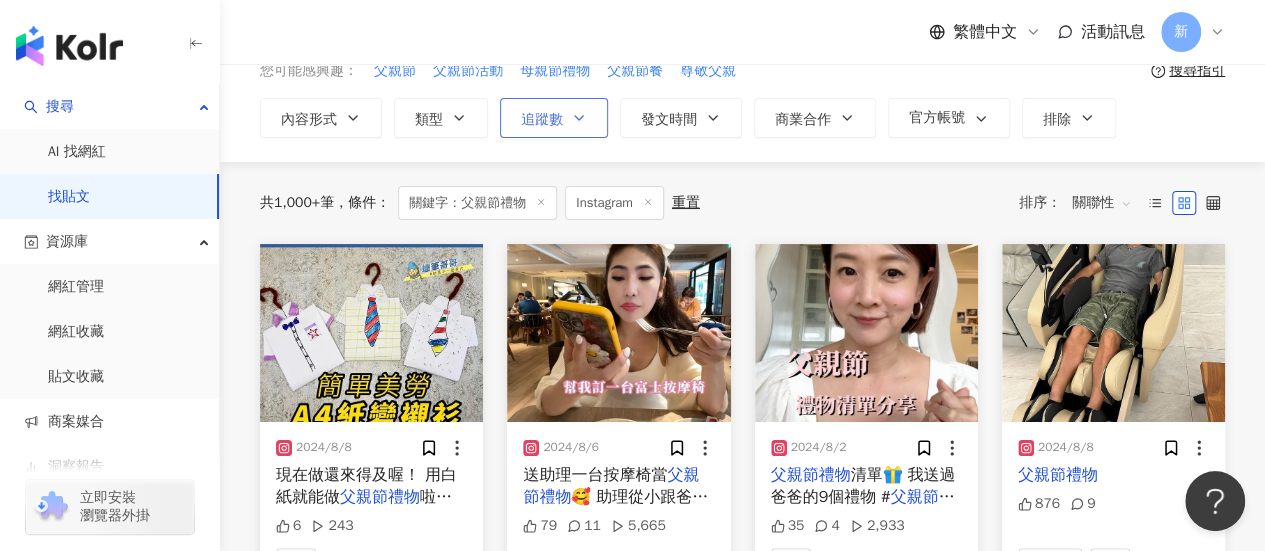 click on "追蹤數" at bounding box center (554, 118) 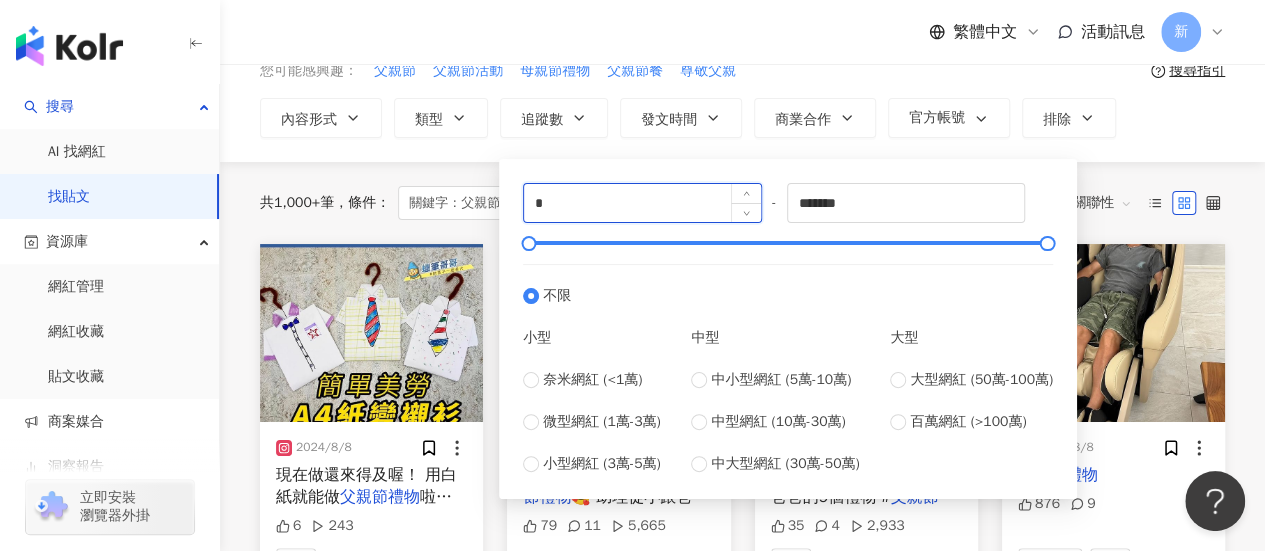 click on "*" at bounding box center [642, 203] 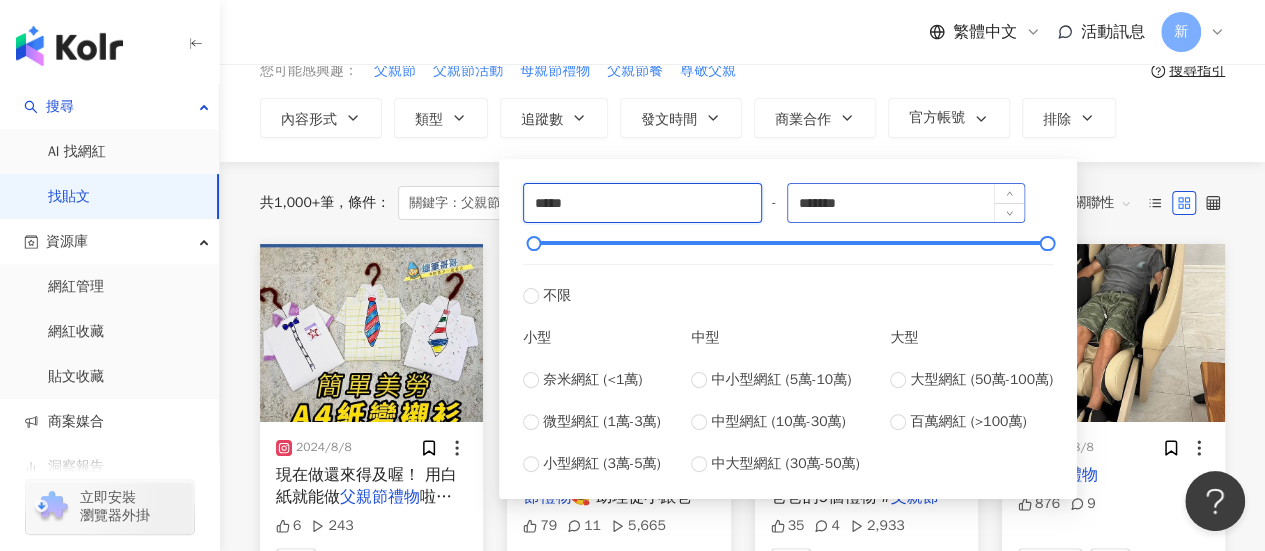 type on "*****" 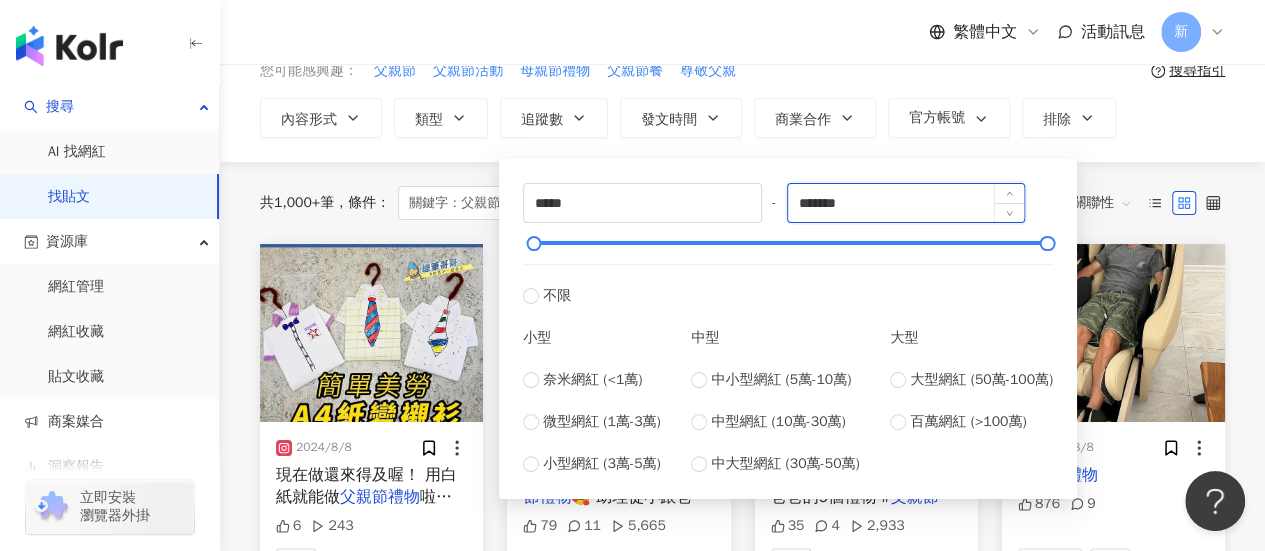 drag, startPoint x: 894, startPoint y: 199, endPoint x: 821, endPoint y: 206, distance: 73.33485 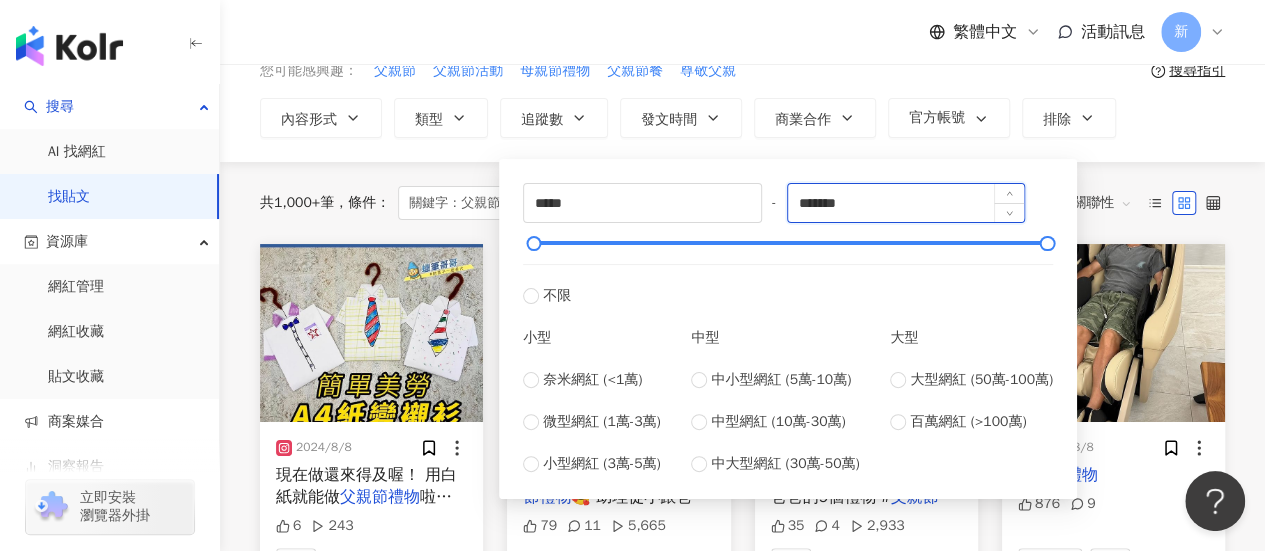 click on "*******" at bounding box center (906, 203) 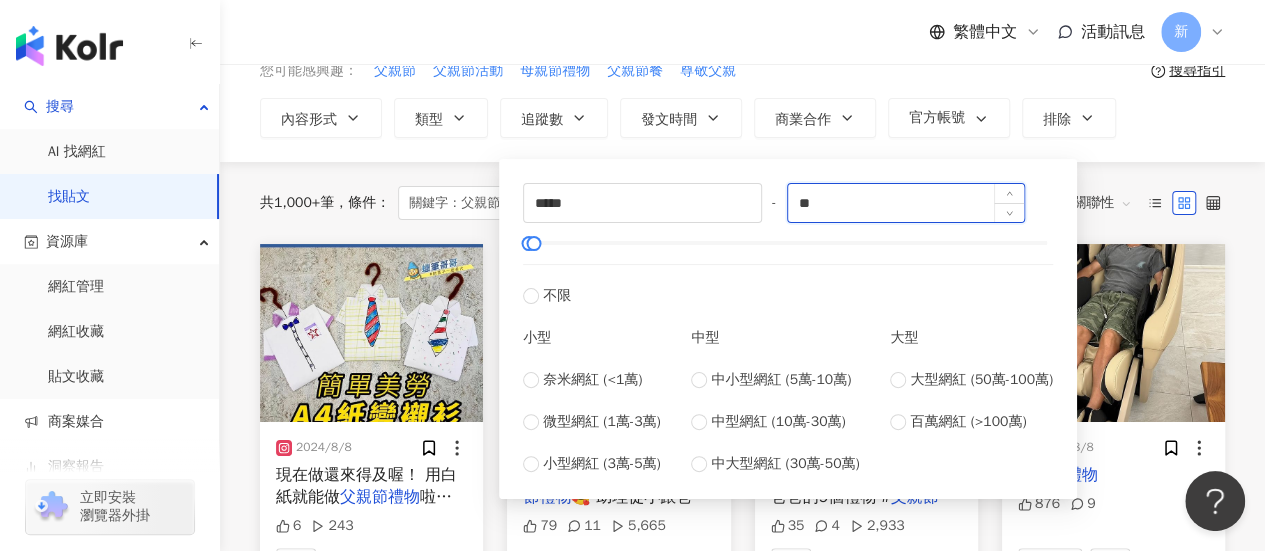 type on "*" 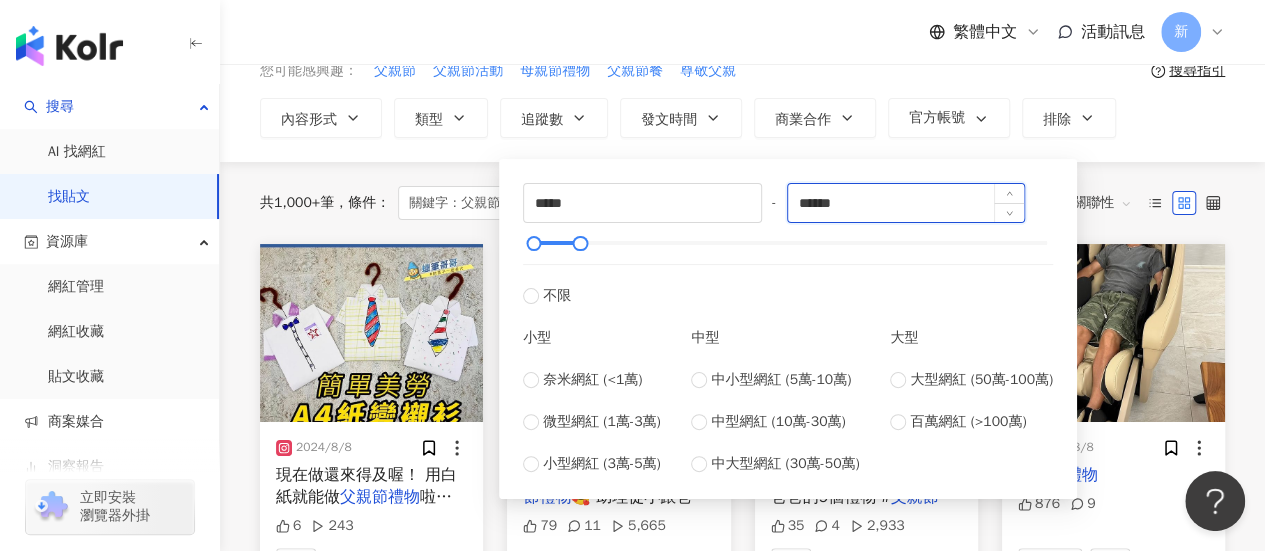 type on "******" 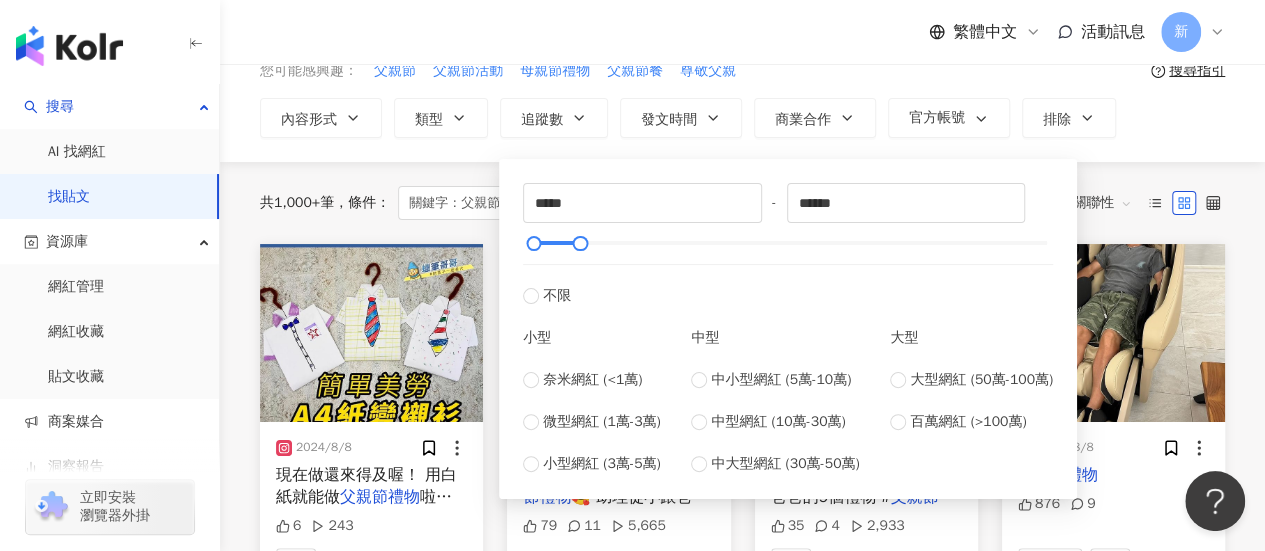 click on "共  1,000+  筆 條件 ： 關鍵字：父親節禮物 Instagram 重置 排序： 關聯性" at bounding box center (742, 203) 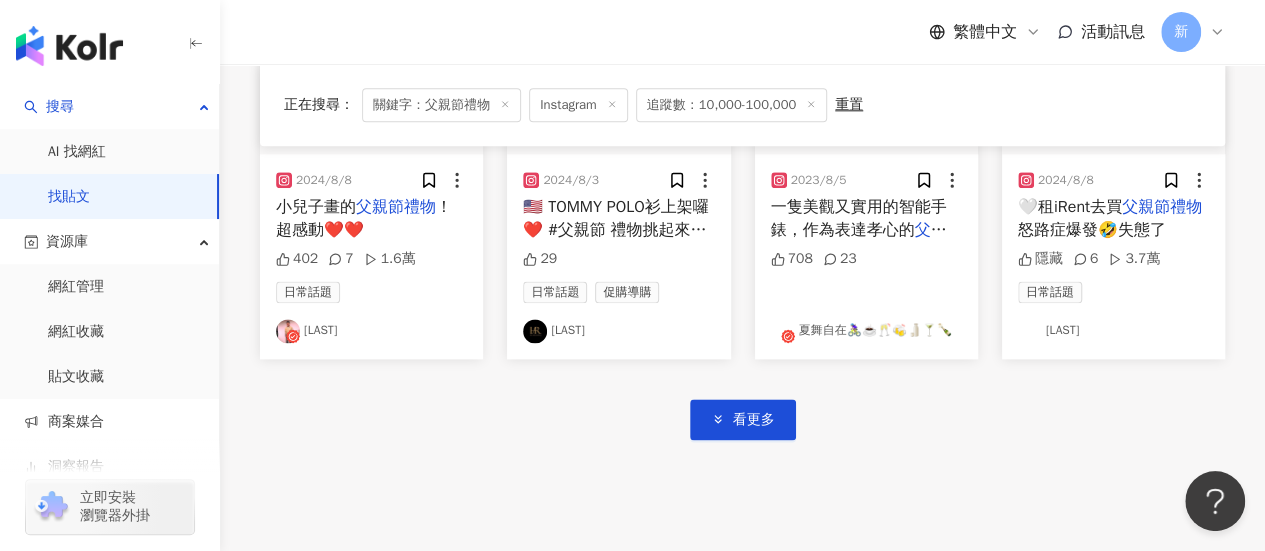 scroll, scrollTop: 1200, scrollLeft: 0, axis: vertical 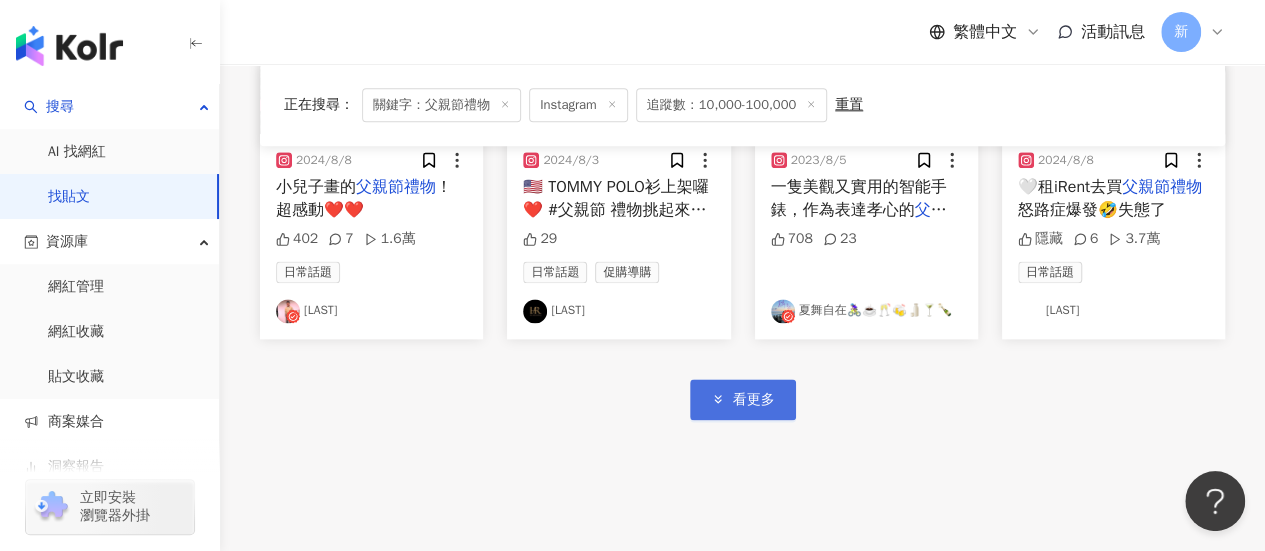 click on "看更多" at bounding box center [754, 400] 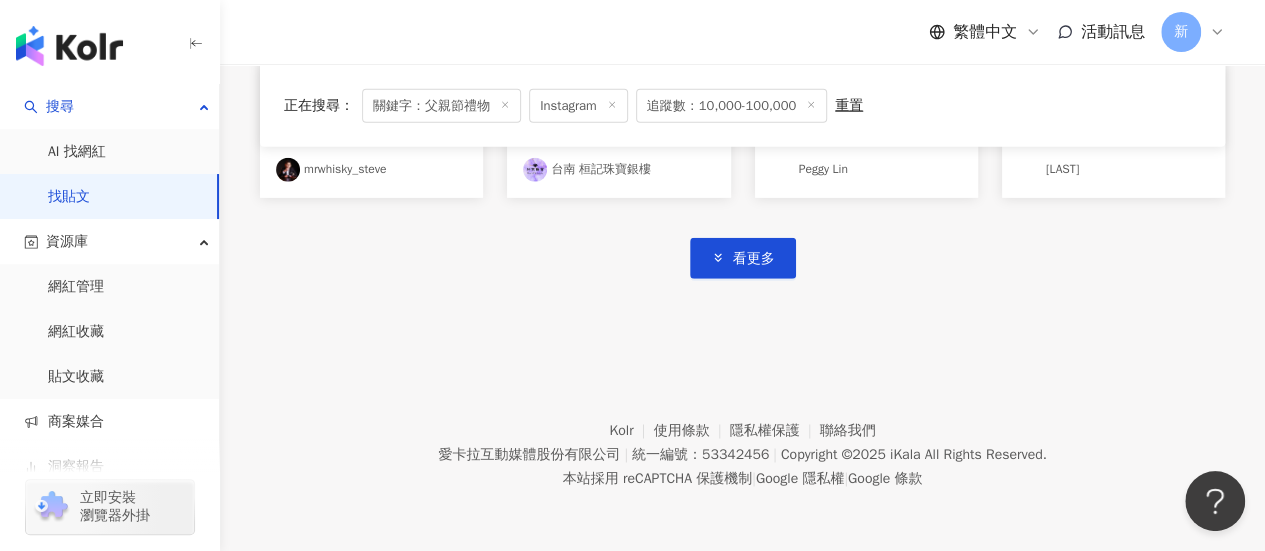 scroll, scrollTop: 2568, scrollLeft: 0, axis: vertical 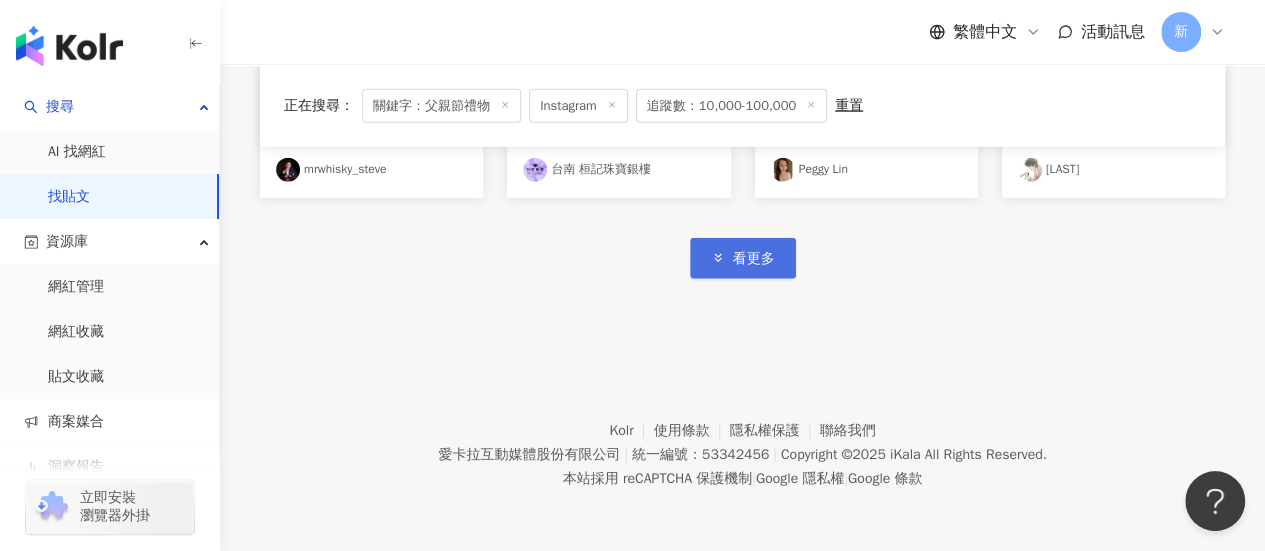 click on "看更多" at bounding box center (743, 258) 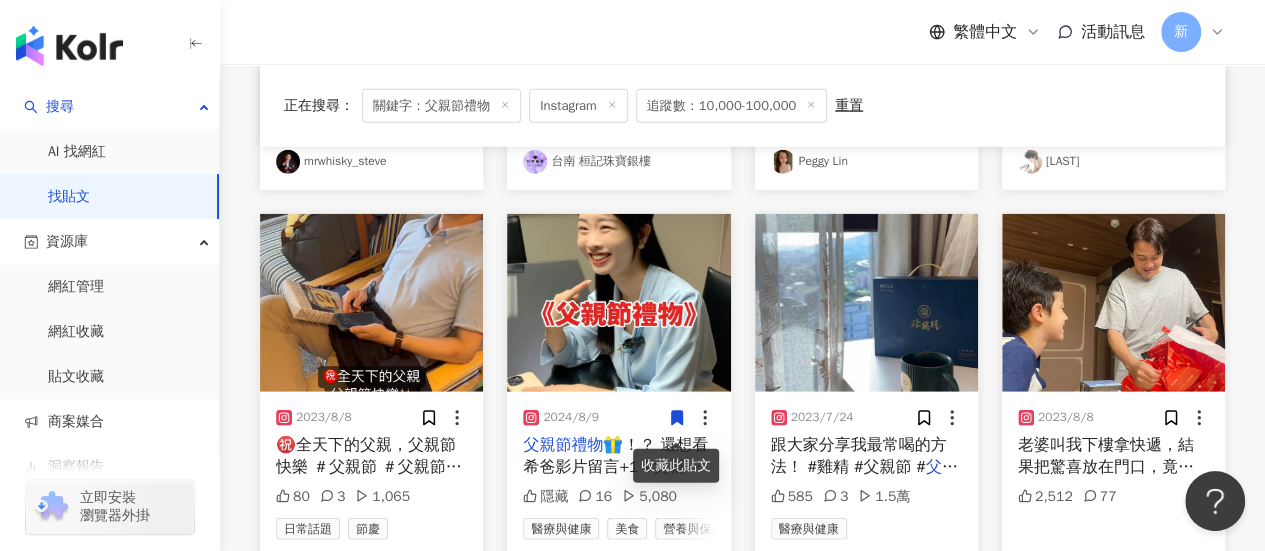 click on "㊗️全天下的父親，父親節快樂 ＃父親節 ＃父親節快樂 ＃#" at bounding box center [369, 467] 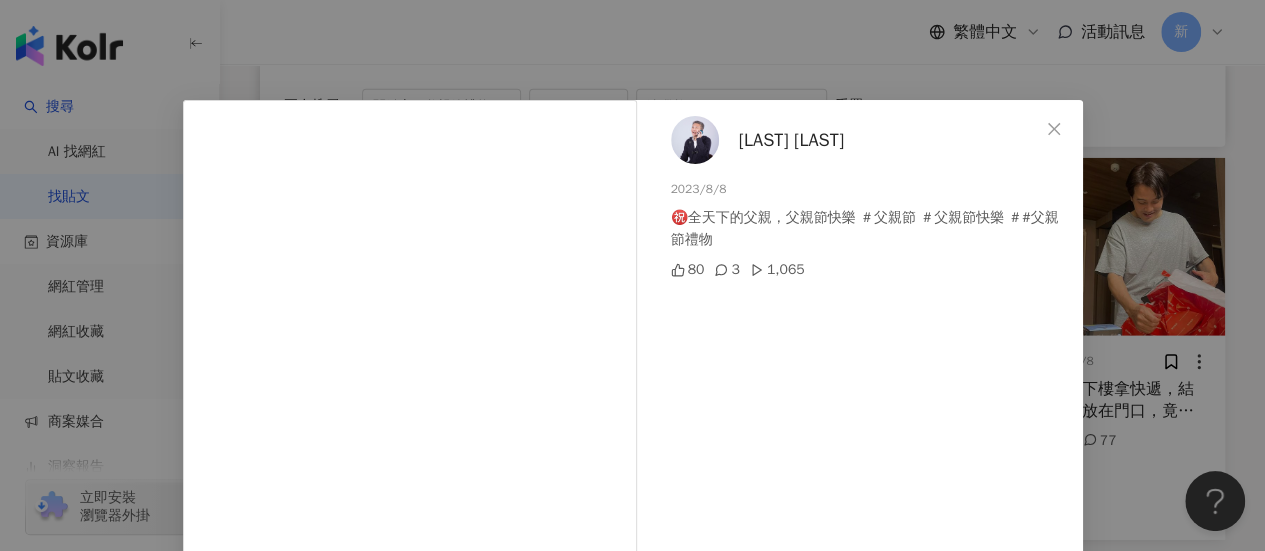 scroll, scrollTop: 2668, scrollLeft: 0, axis: vertical 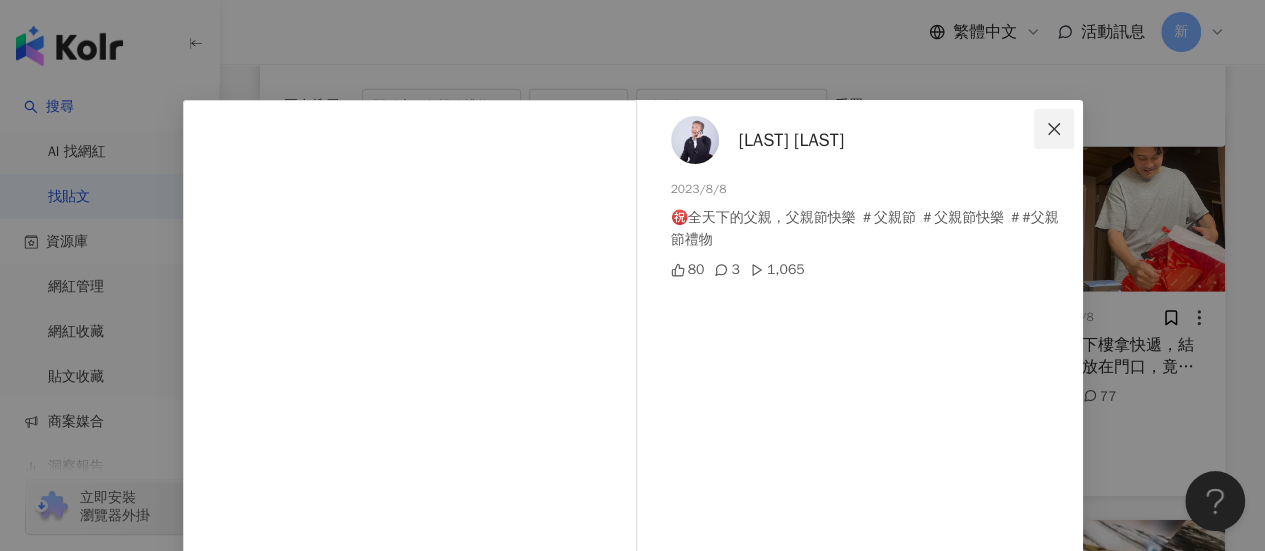 click 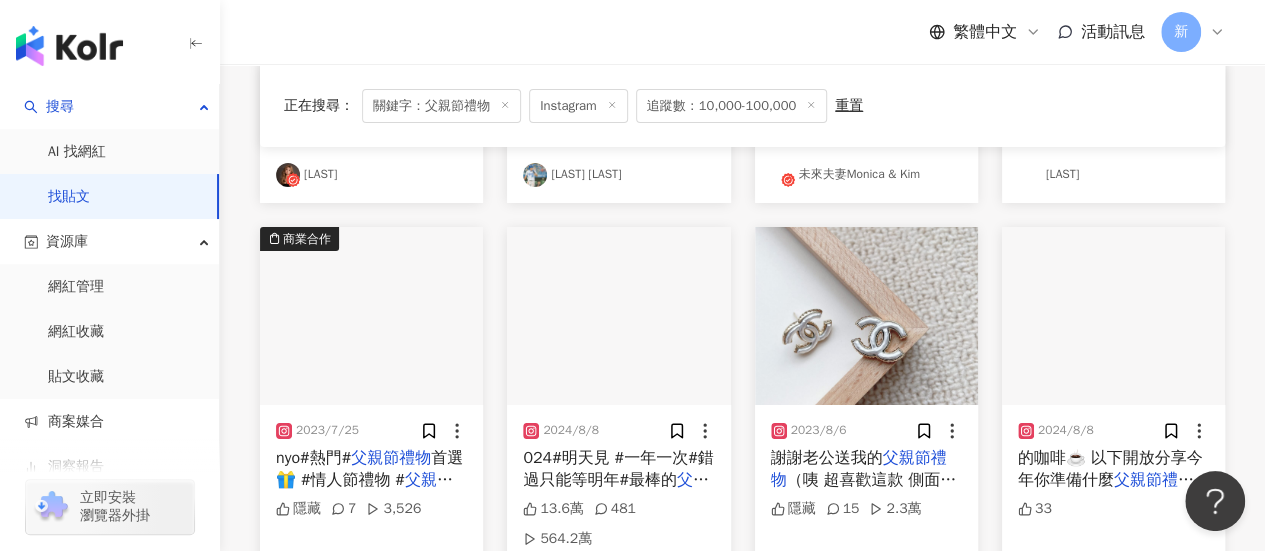 scroll, scrollTop: 3568, scrollLeft: 0, axis: vertical 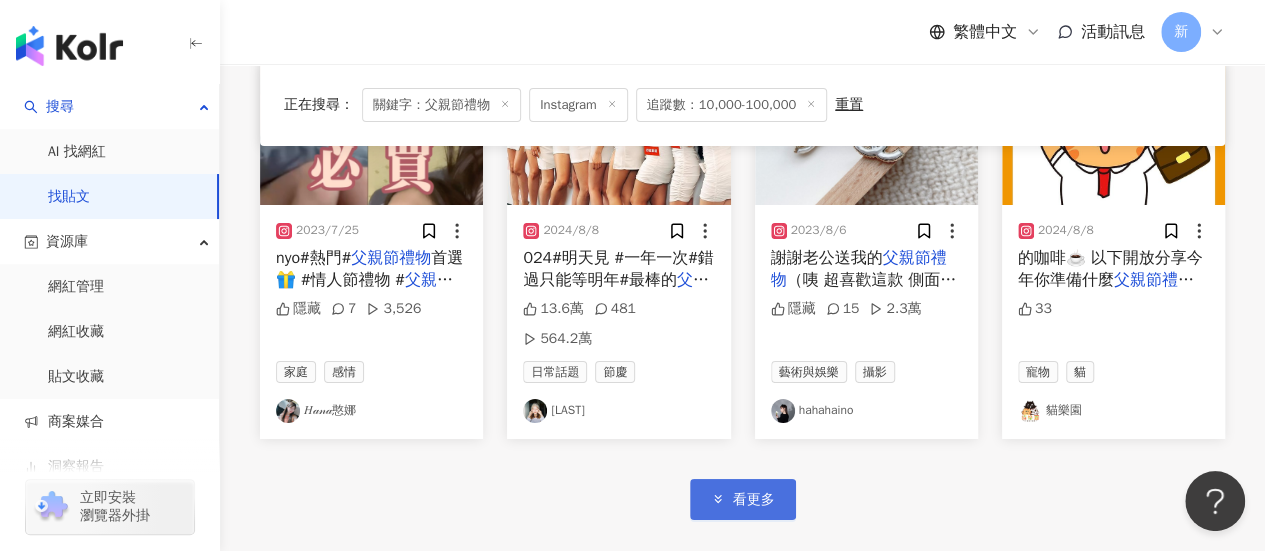 click on "看更多" at bounding box center (754, 500) 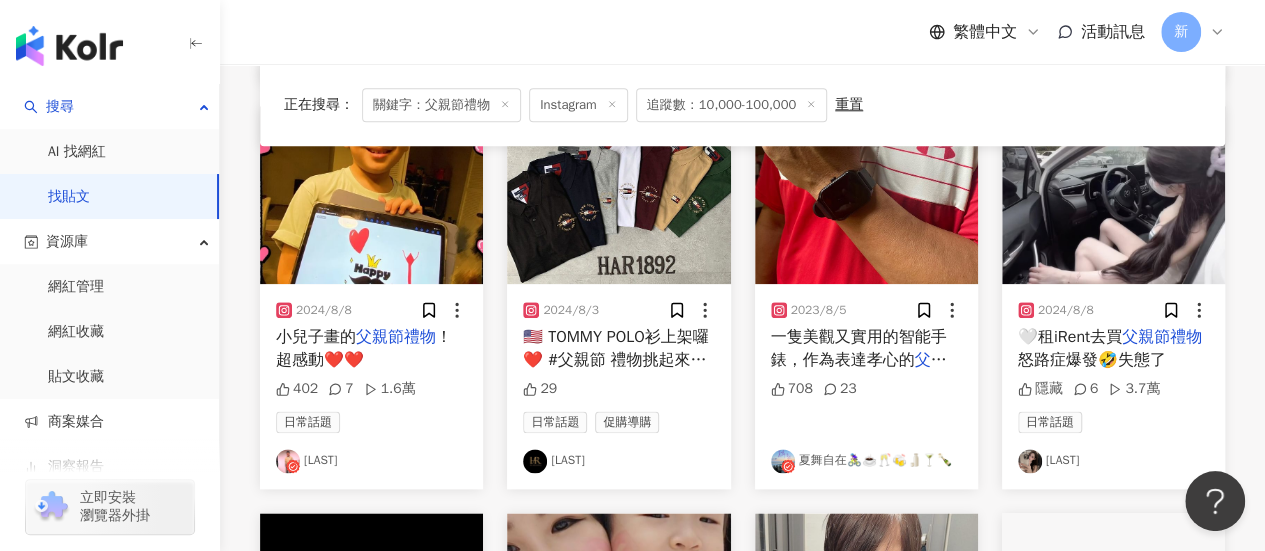 scroll, scrollTop: 868, scrollLeft: 0, axis: vertical 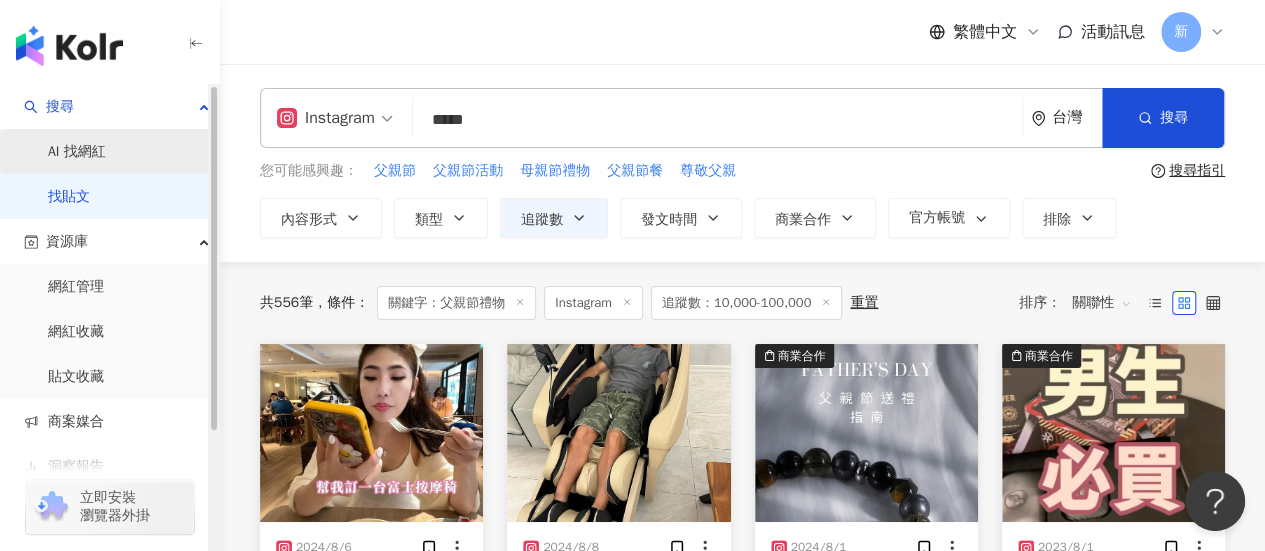 click on "AI 找網紅" at bounding box center (77, 152) 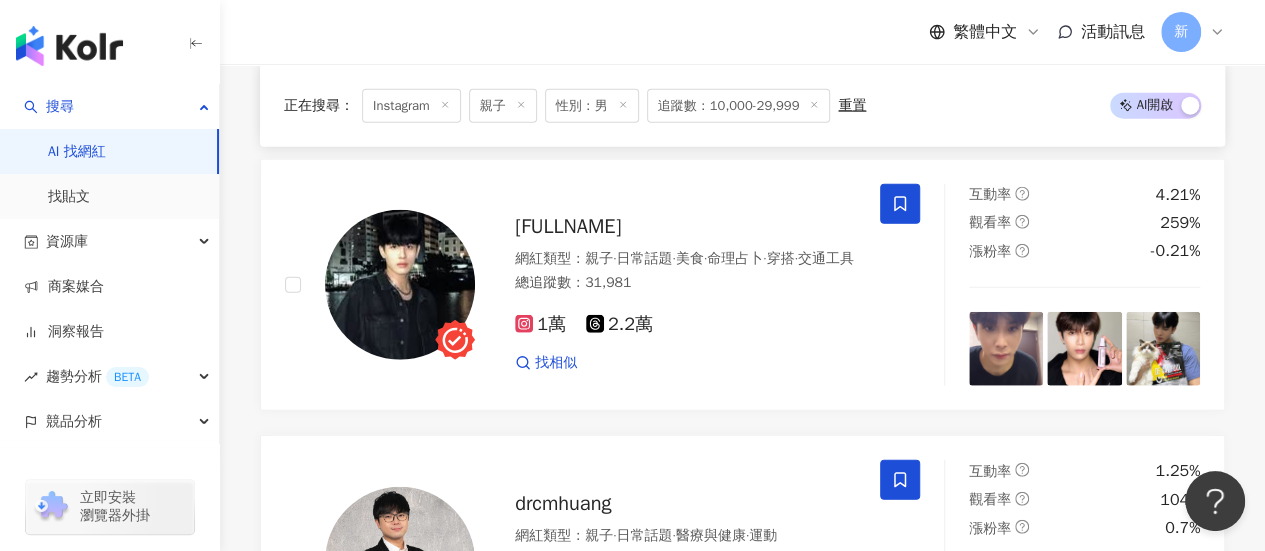 scroll, scrollTop: 0, scrollLeft: 0, axis: both 